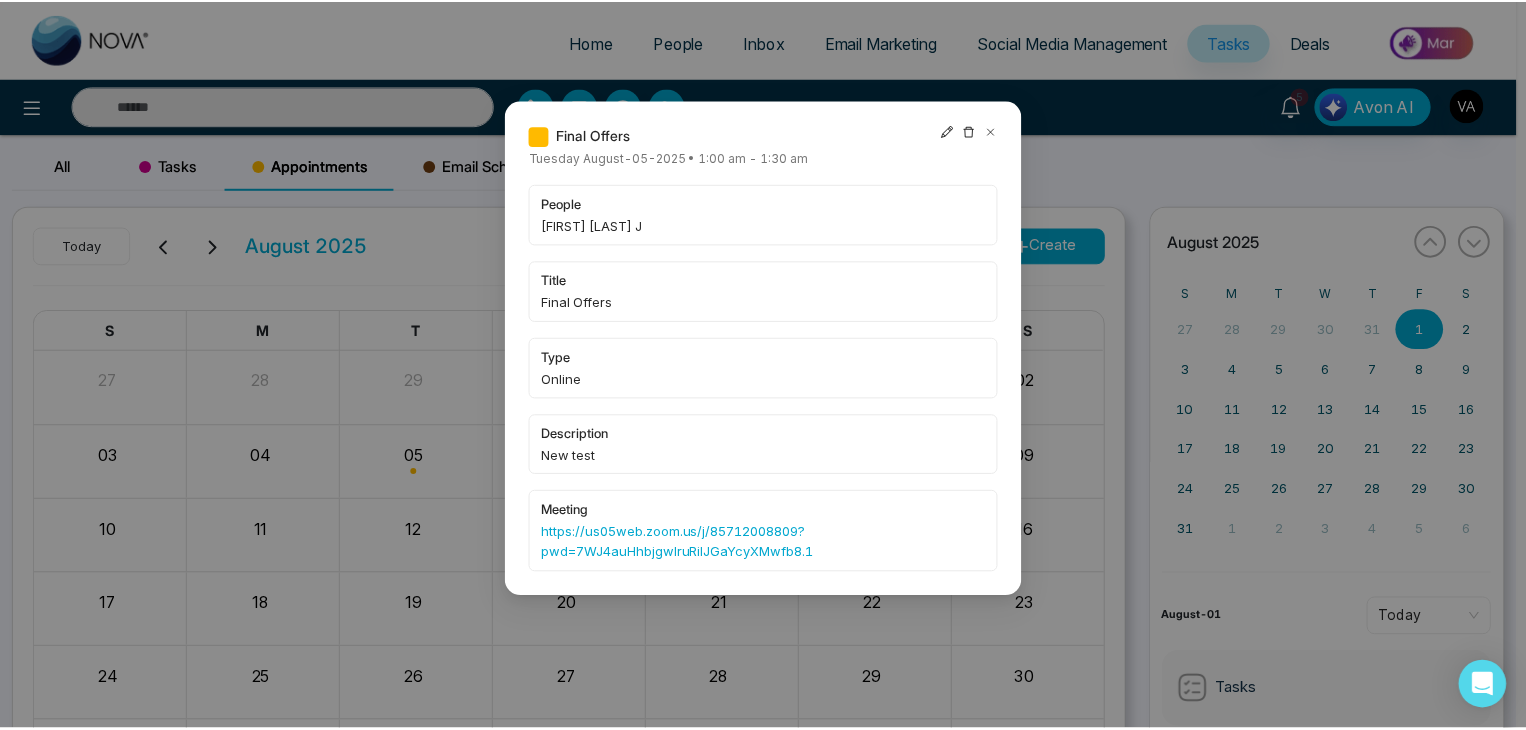 scroll, scrollTop: 0, scrollLeft: 0, axis: both 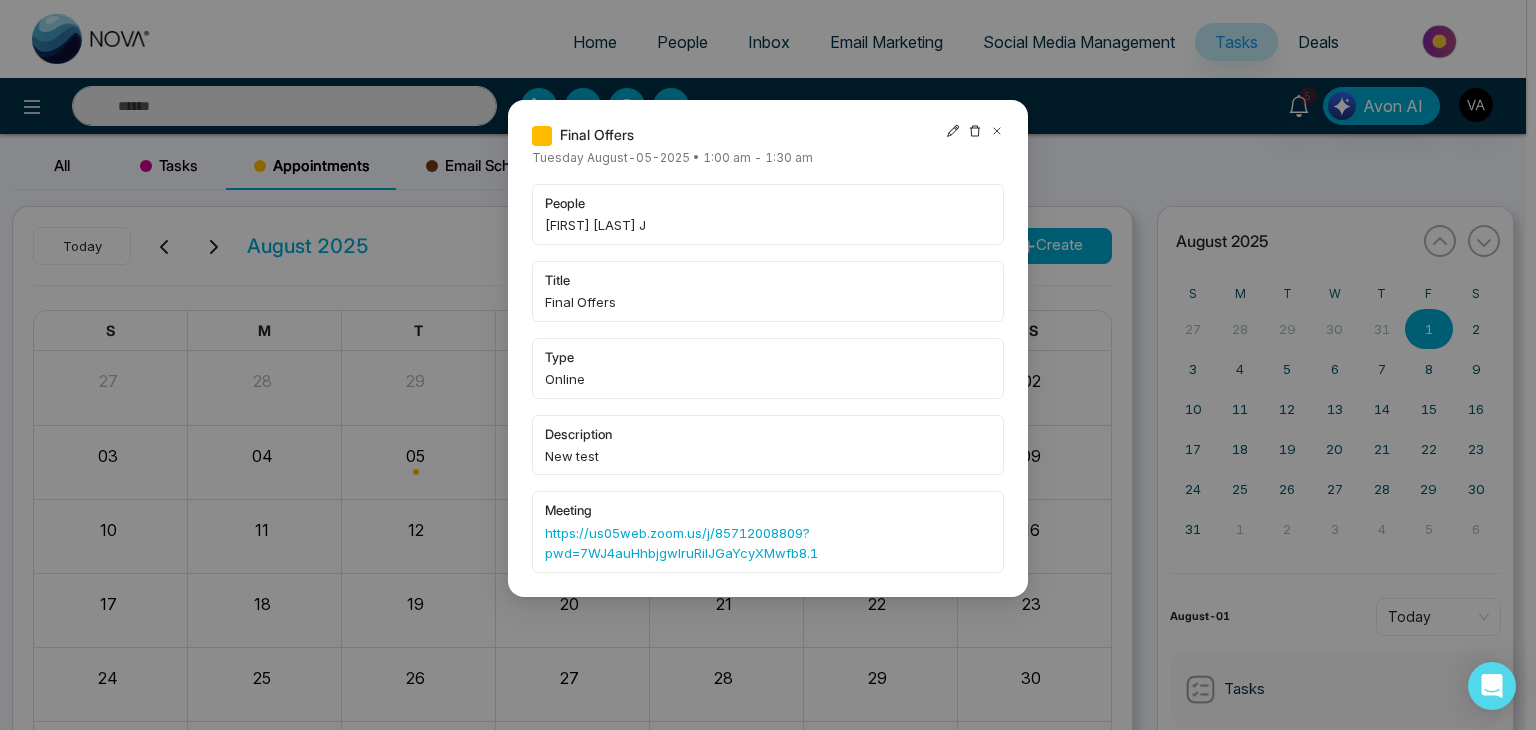 click 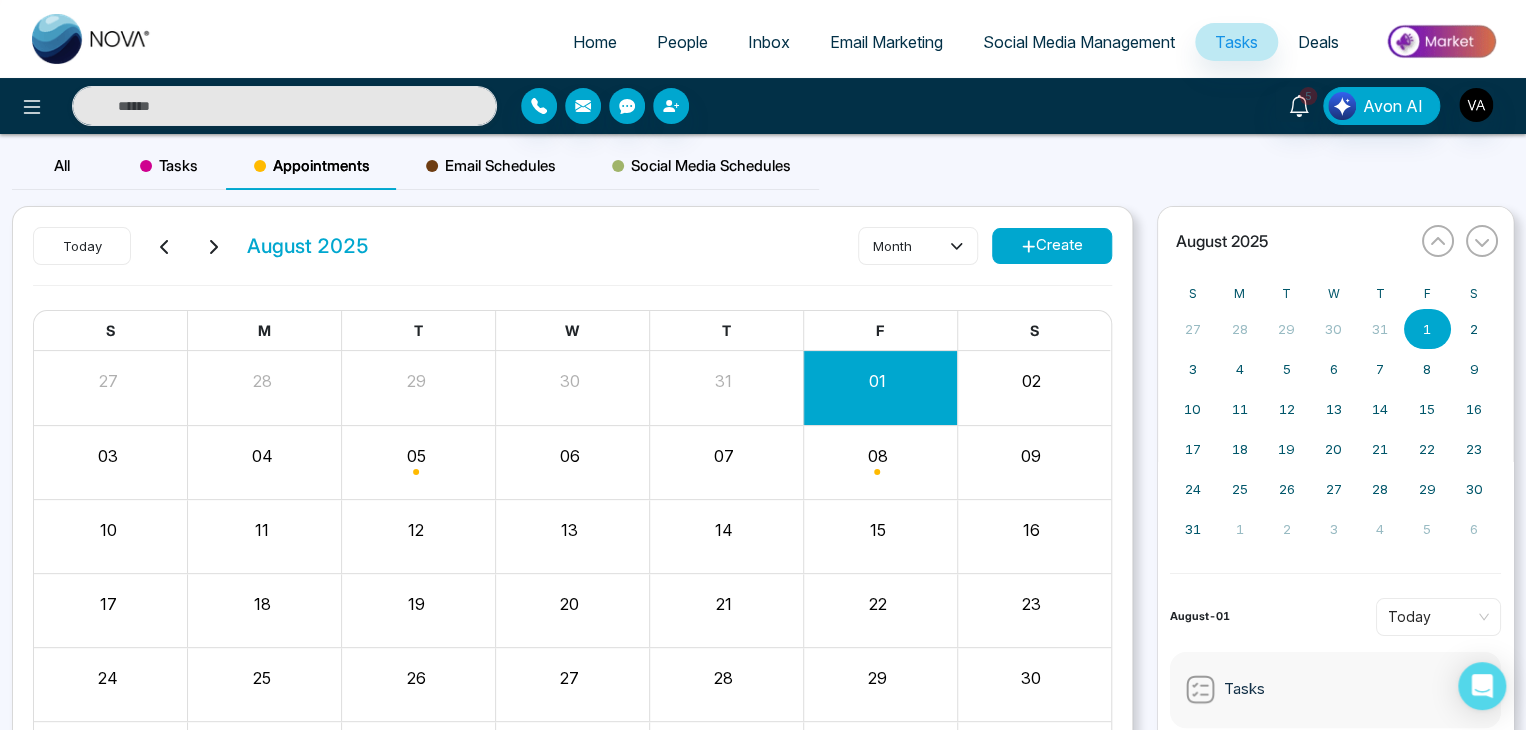 click on "Home" at bounding box center [595, 42] 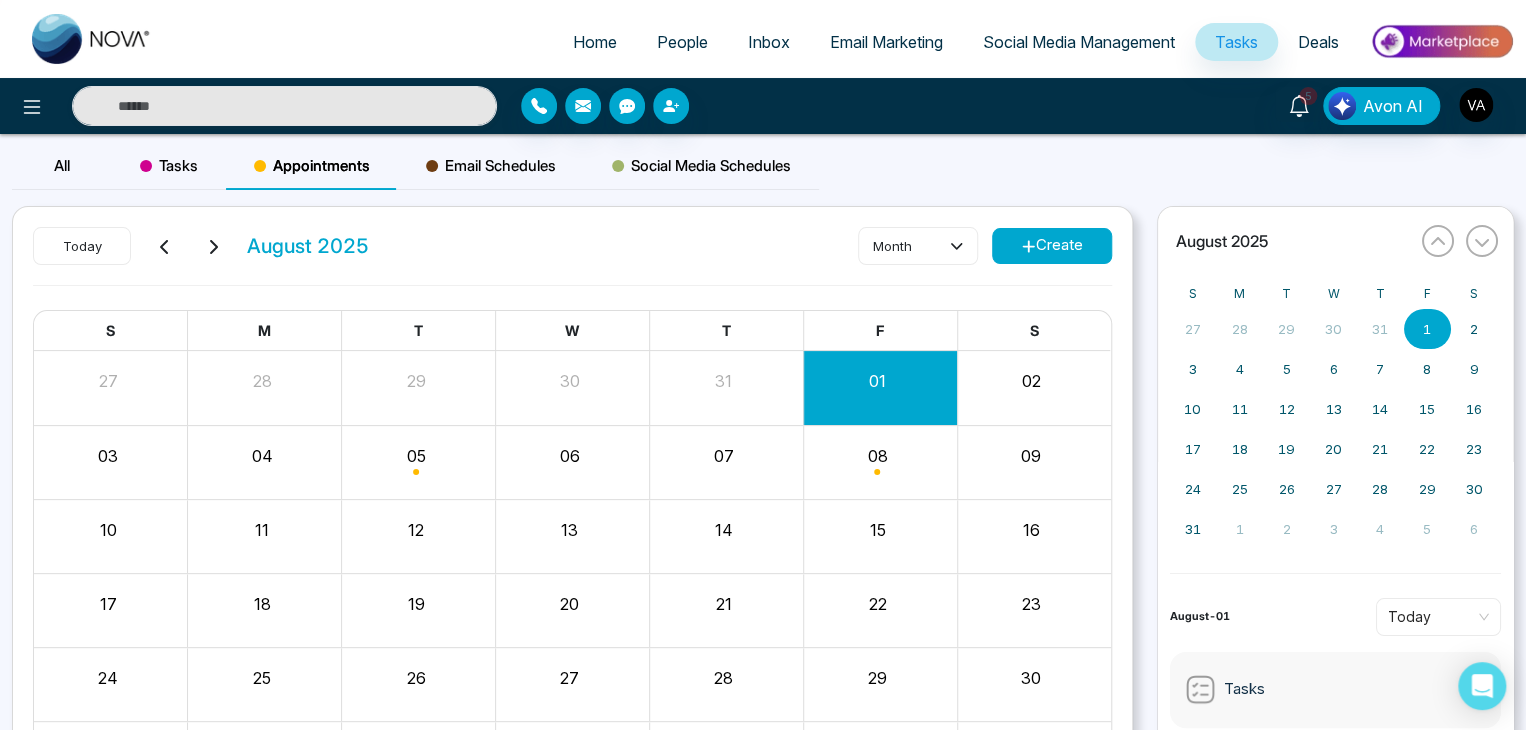 select on "*" 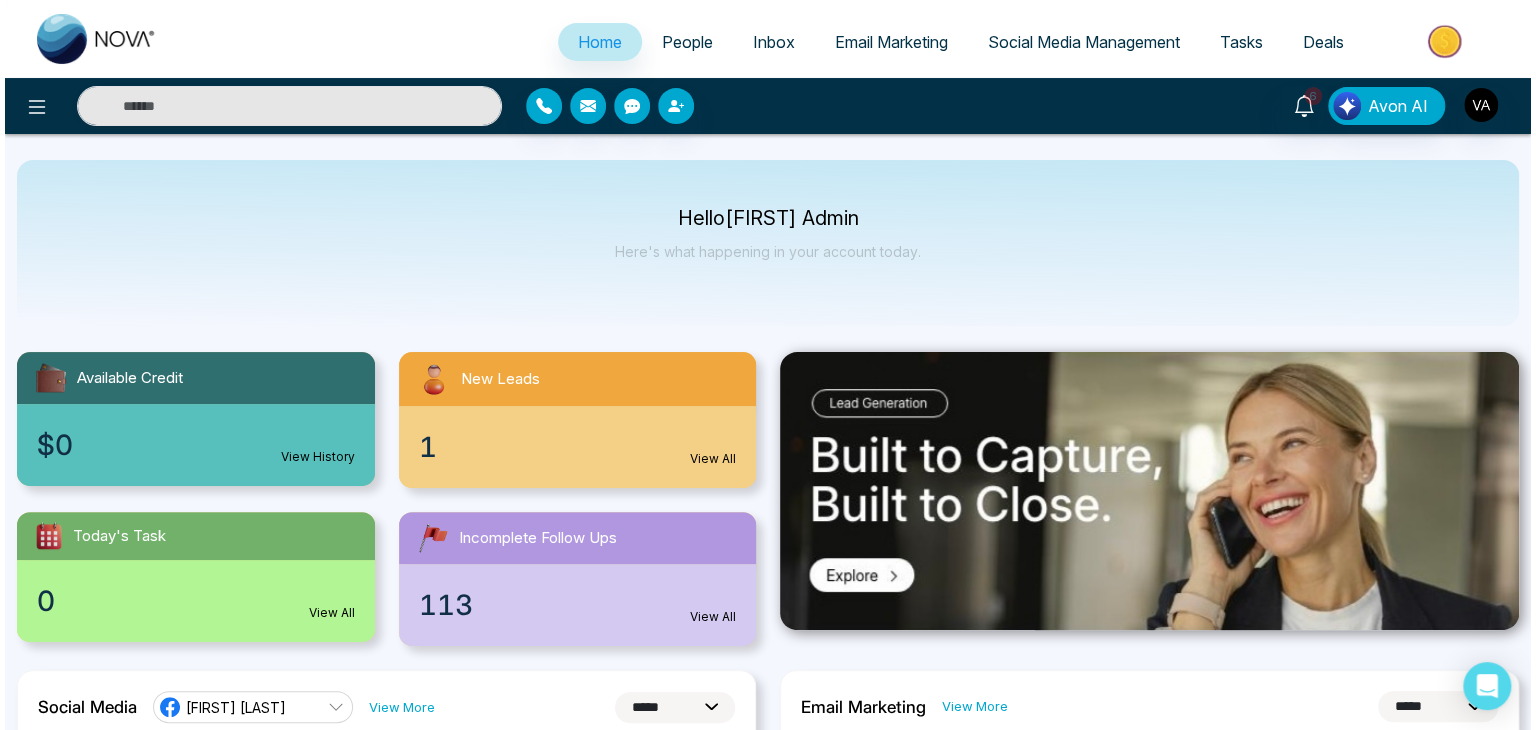 scroll, scrollTop: 0, scrollLeft: 0, axis: both 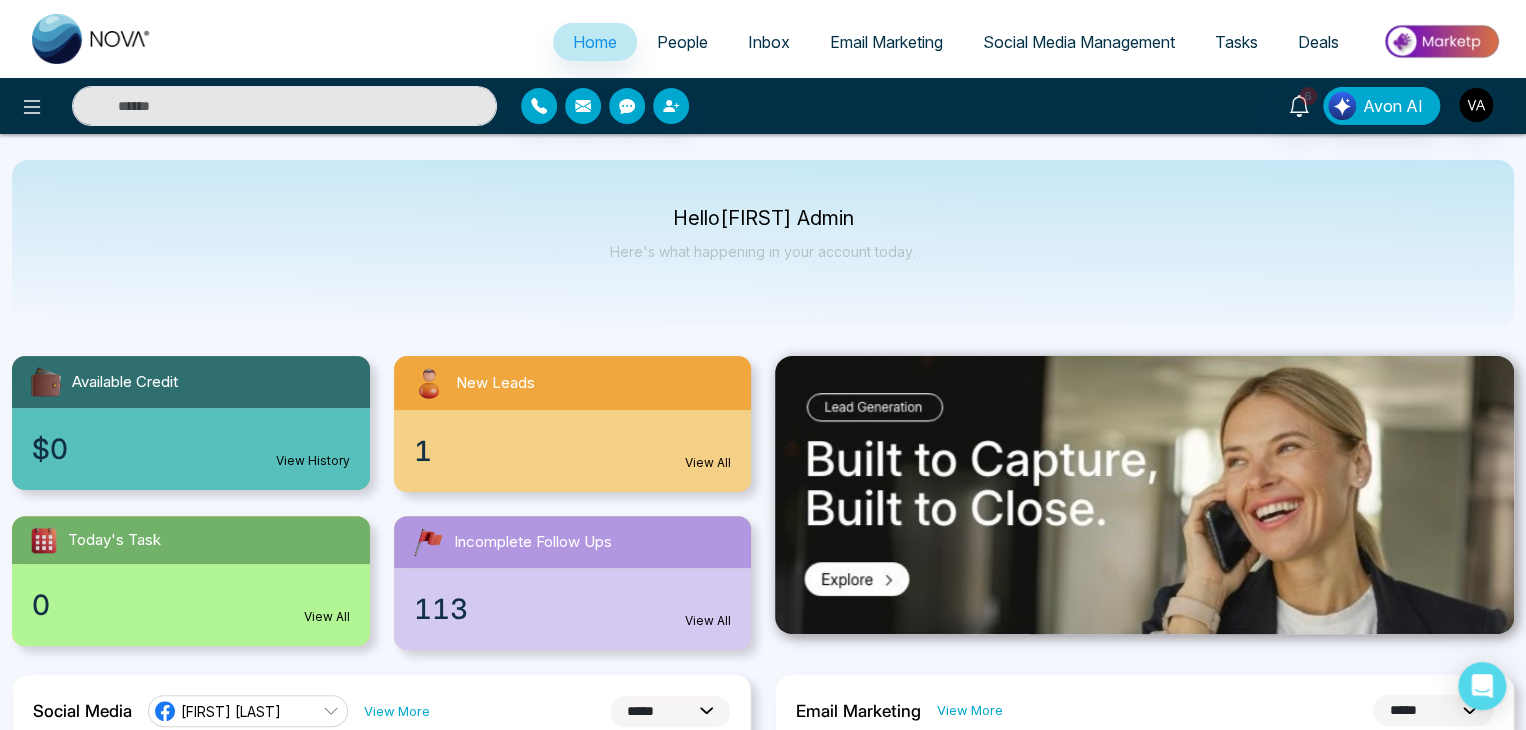 drag, startPoint x: 1020, startPoint y: 516, endPoint x: 1035, endPoint y: 548, distance: 35.341194 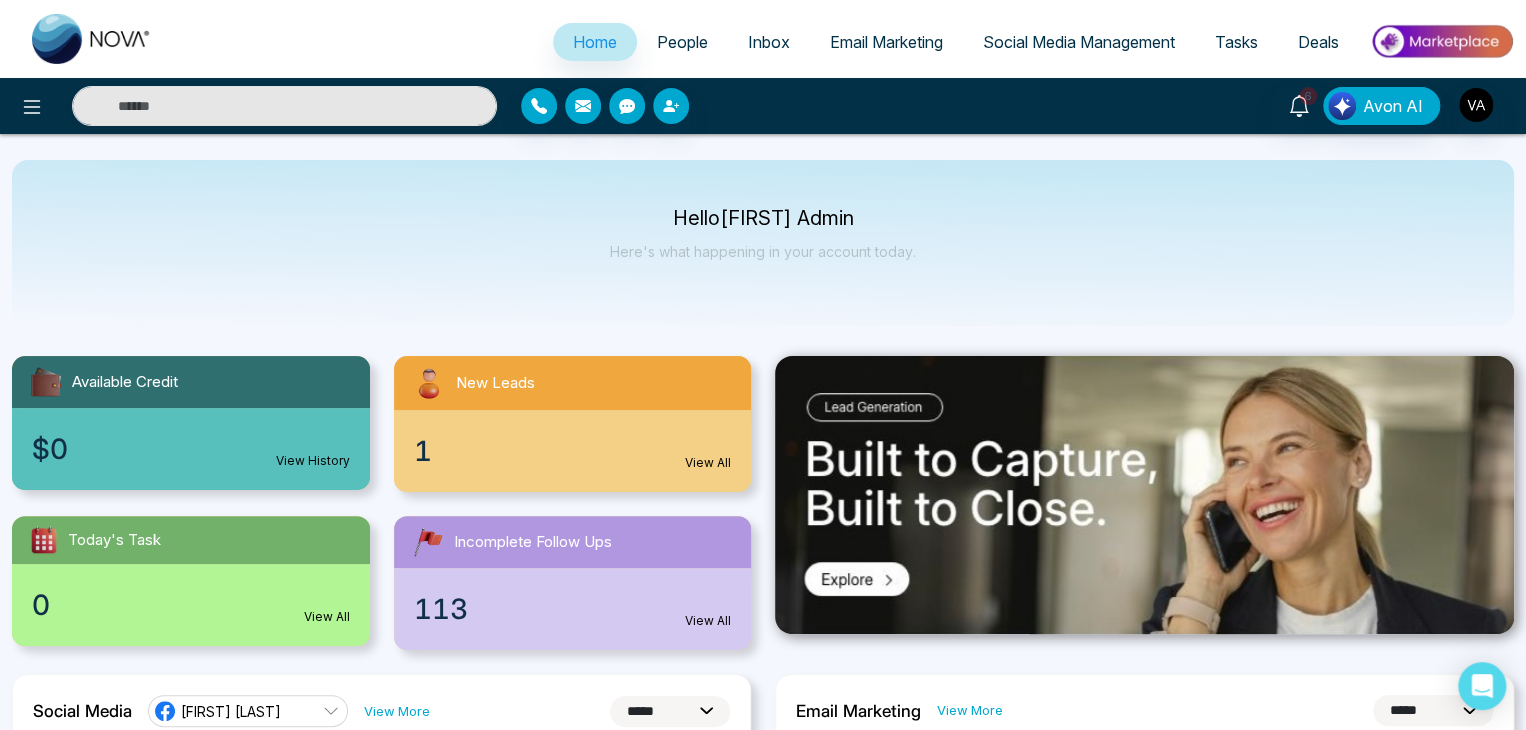 click at bounding box center [1144, 495] 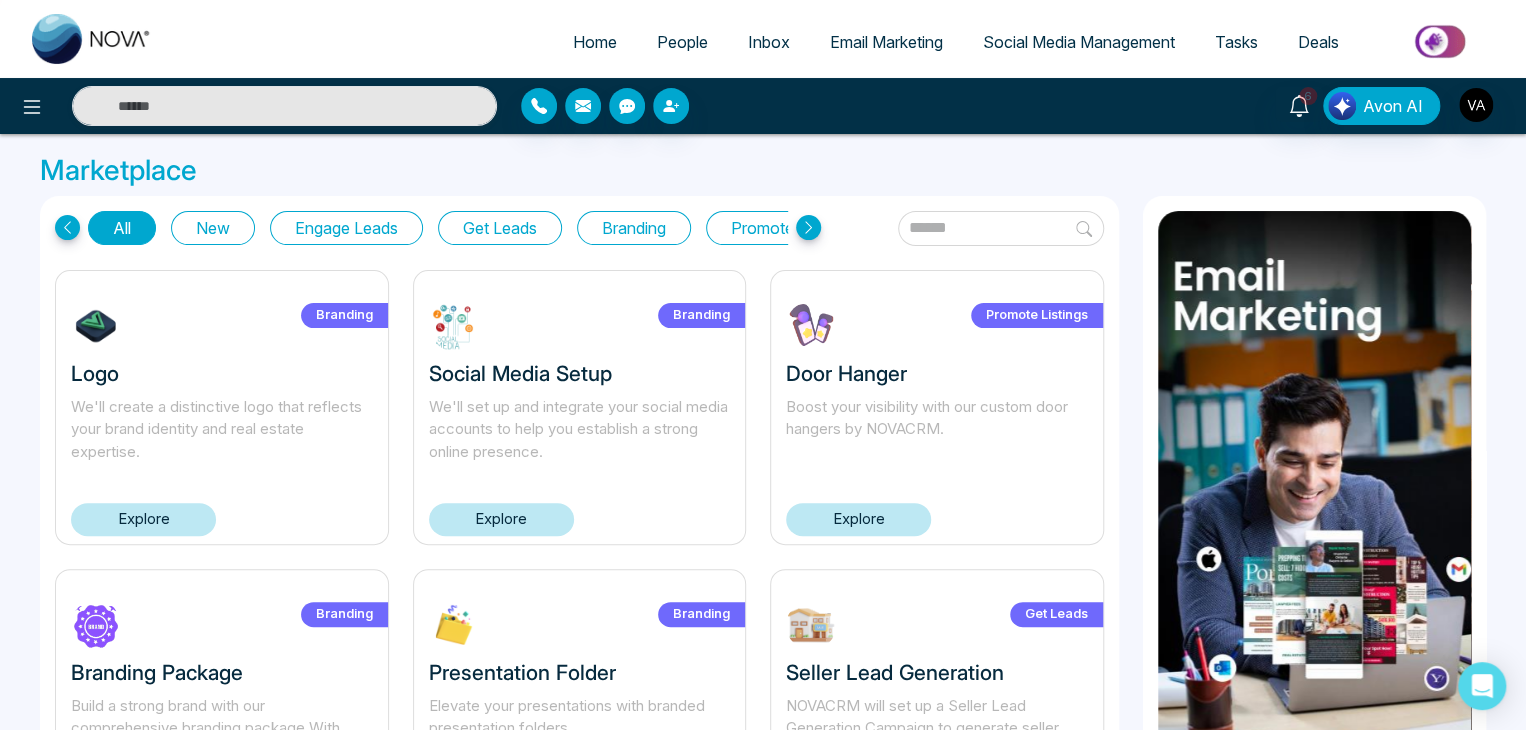 click on "People" at bounding box center (682, 42) 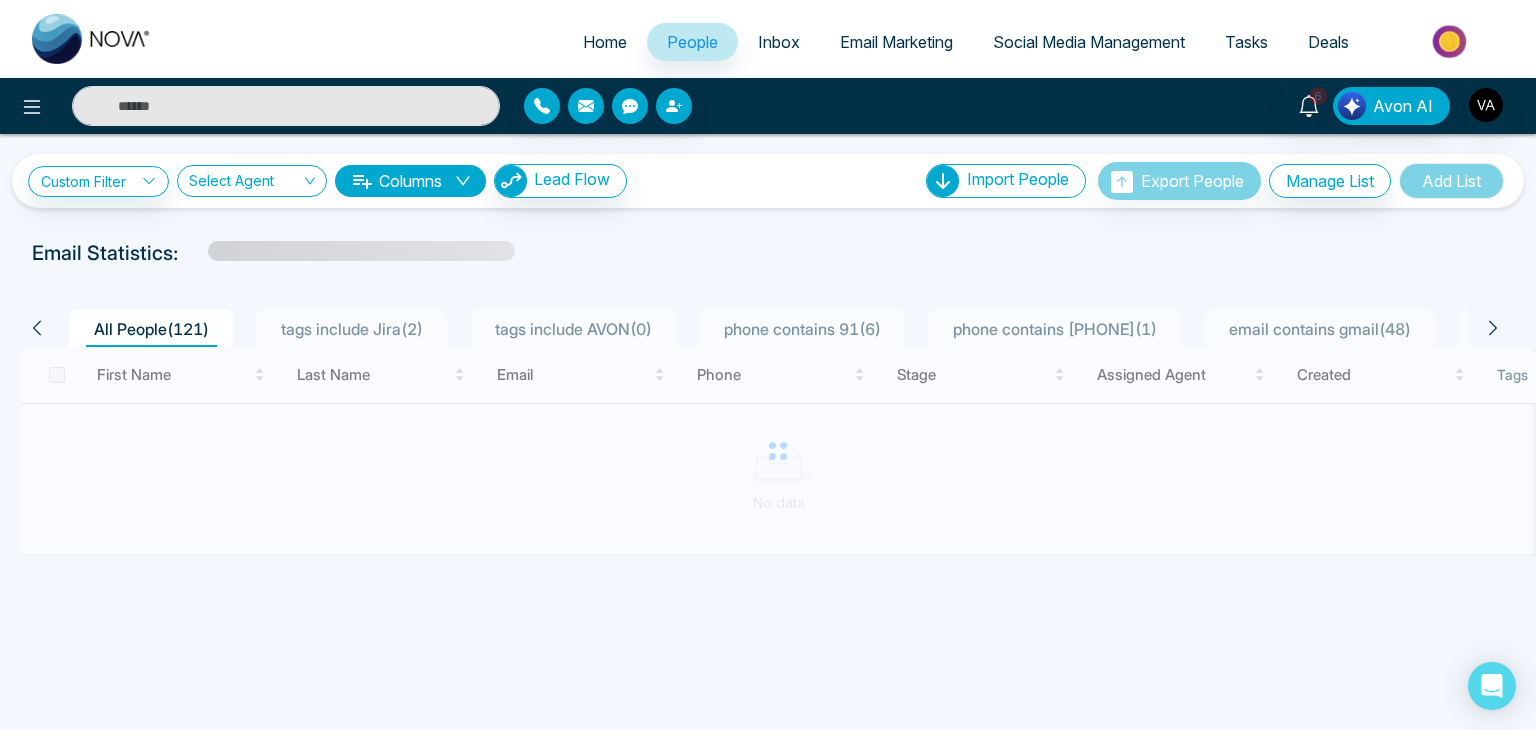 click on "People" at bounding box center [692, 42] 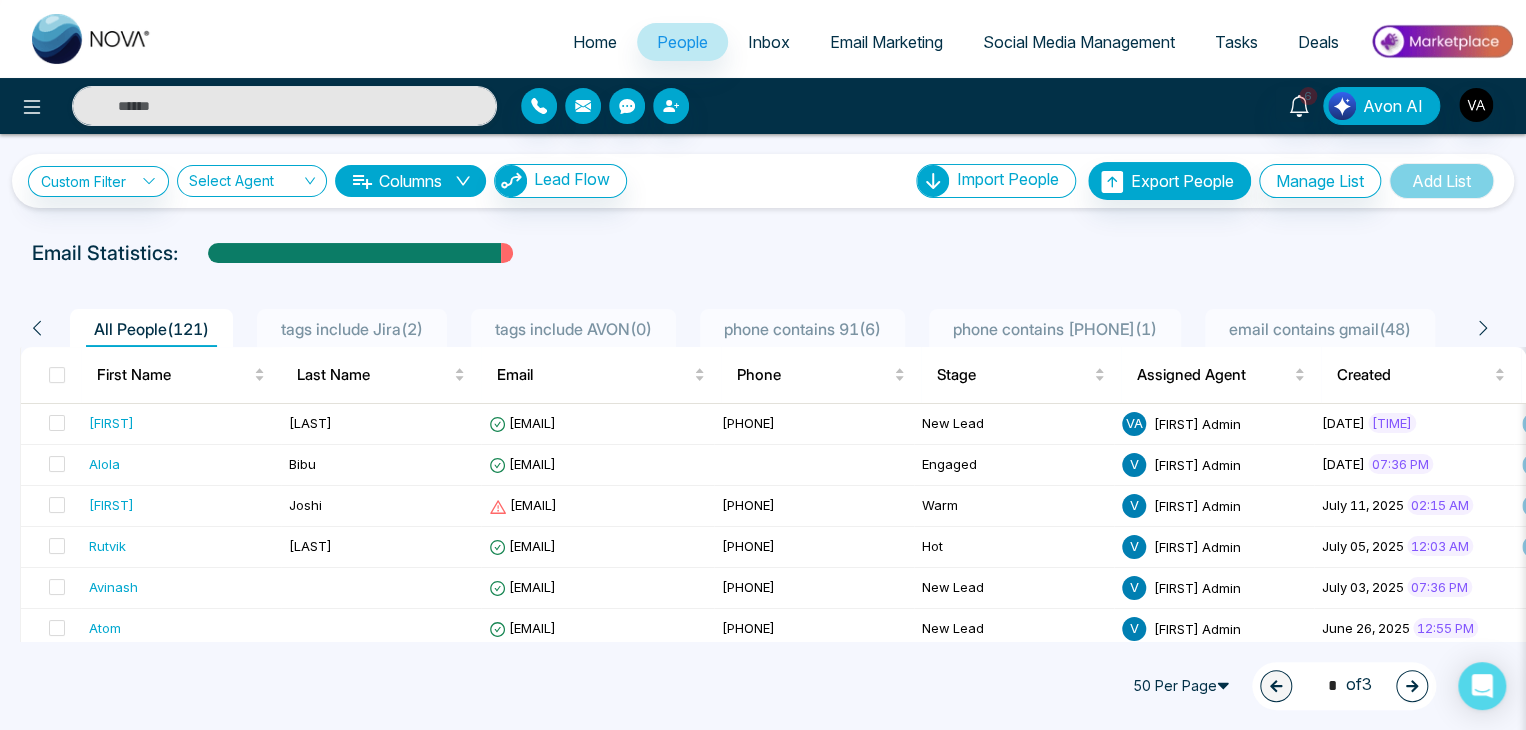 click on "Email Statistics:" at bounding box center (763, 253) 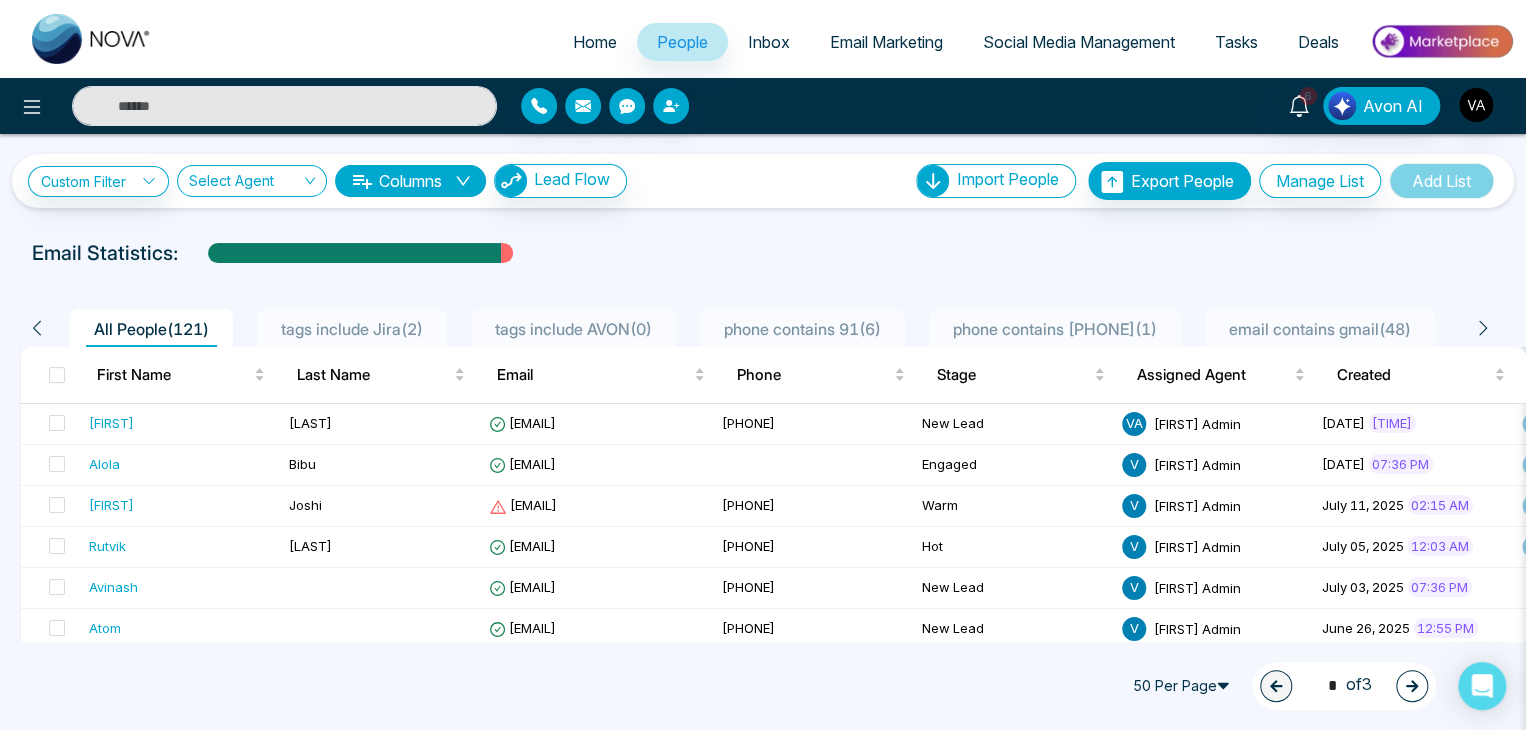 click on "Social Media Management" at bounding box center [1079, 42] 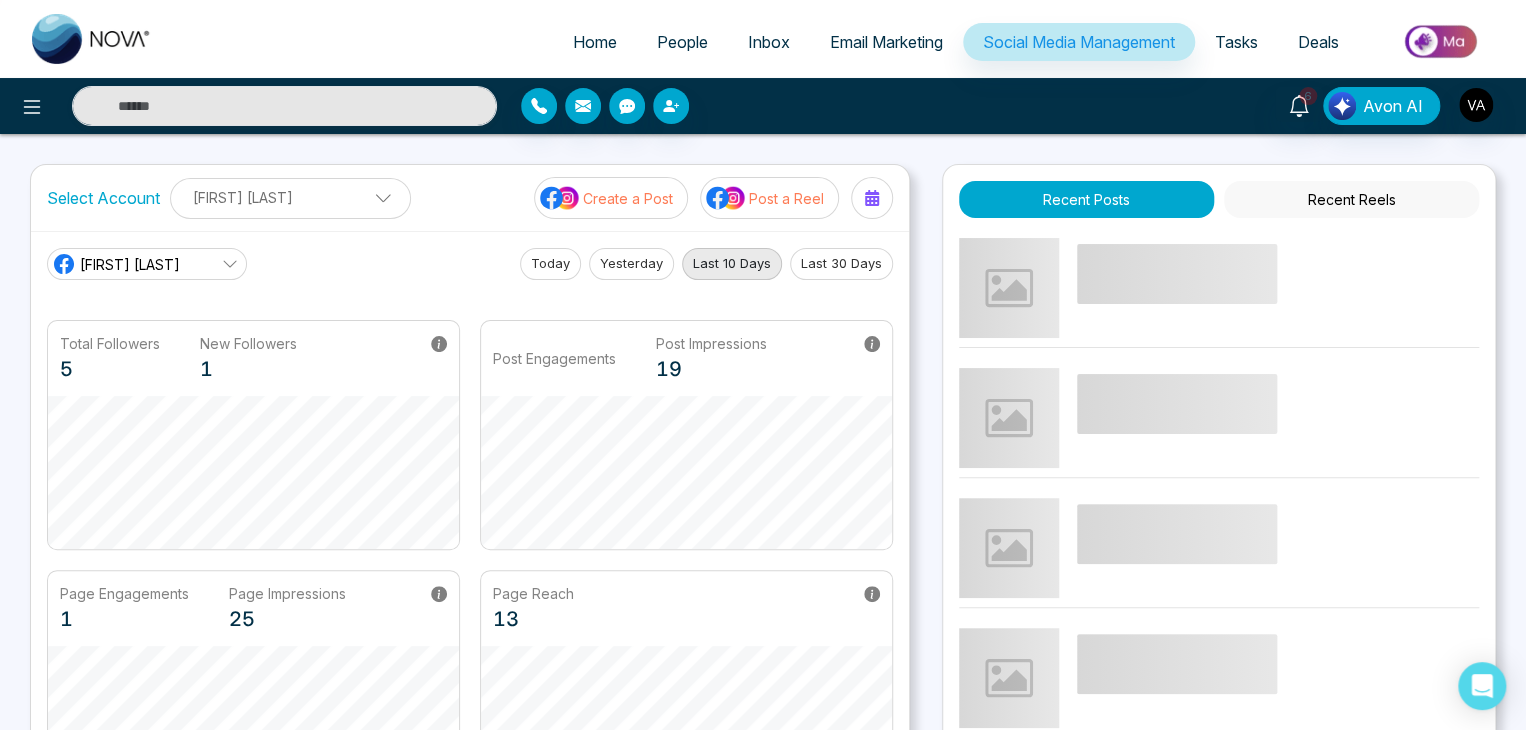 click on "Home People Inbox Email Marketing Social Media Management Tasks Deals 6 Avon AI Select Account [FIRST] [LAST]     [FIRST] [LAST]      Add Social Accounts   Create a Post Post a Reel [FIRST] N Today Yesterday Last 10 Days Last 30 Days Total Followers 5 New Followers 1 Post Engagements Post Impressions 19 Page Engagements 1 Page Impressions 25 Page Reach 13 Recent Posts Recent Reels Social Media Creatives Pre-Construction Housing Tips LendingHub Festive Greetings Just Listed/Just Sold   Add an Account Choose each social network you want to connect Continue with Facebook  Continue with Instagram   Lets get you to the finish line Connect your Business profile to your facebook Page.  Here's  how: Log in to facebook Select a Business profile  that's   connected to a  Facebook Page Add to Nova CRM Log in to Facebook" at bounding box center [763, 676] 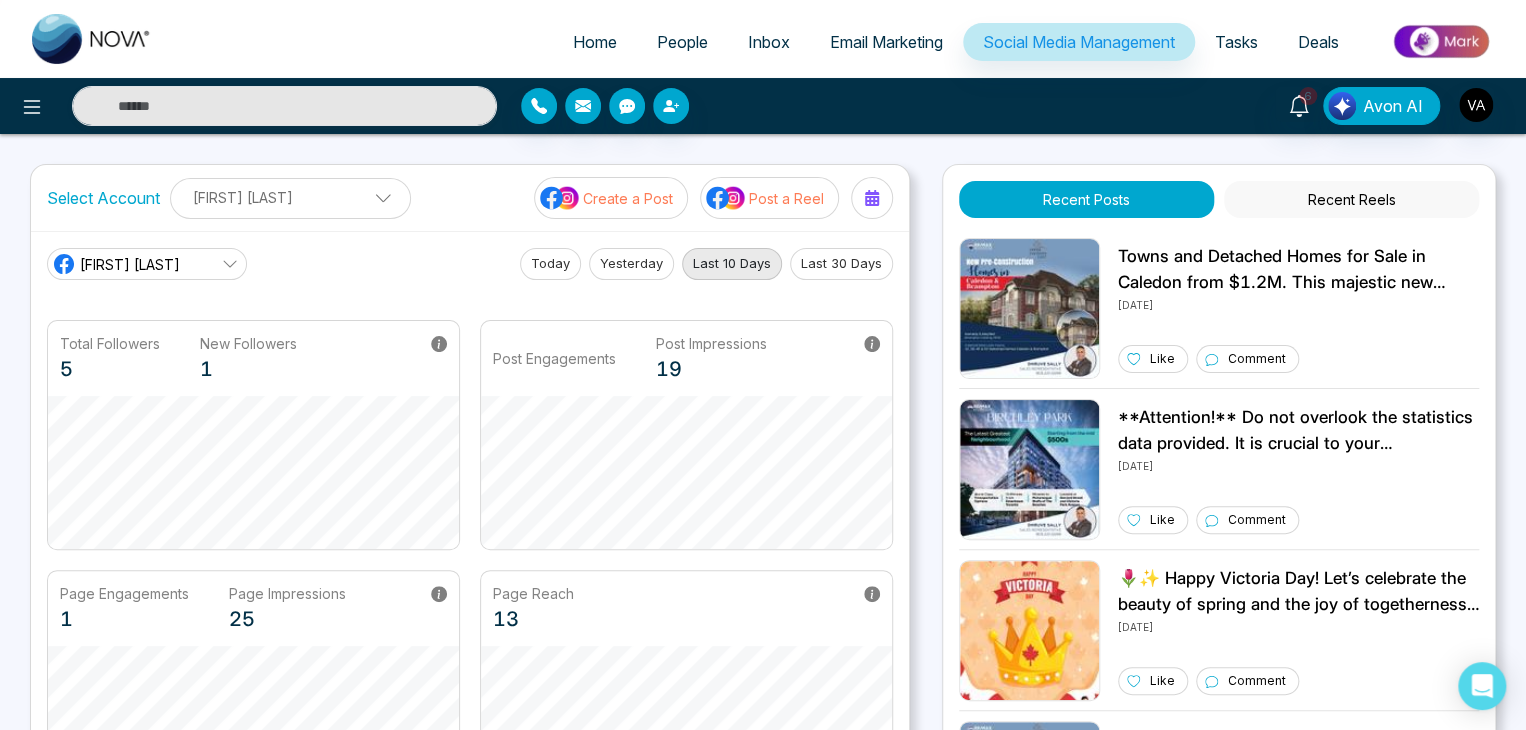 click on "Home People Inbox Email Marketing Social Media Management Tasks Deals 6 Avon AI Select Account [FIRST] [LAST]     [FIRST] [LAST]      Add Social Accounts   Create a Post Post a Reel [FIRST] N Today Yesterday Last 10 Days Last 30 Days Total Followers 5 New Followers 1 Post Engagements Post Impressions 19 Page Engagements 1 Page Impressions 25 Page Reach 13 Recent Posts Recent Reels 31/07/2025   Like   Comment **Attention!**
Do not overlook the statistics data provided. It is crucial to your understanding. Stay informed and be ready to act on the insights received. Mark your calendars - this is a scheduled post that demands your attention! Review carefully and engage with the information presented. Your awareness is non-negotiable! 30/07/2025   Like   Comment 🌷✨ Happy Victoria Day! Let’s celebrate the beauty of spring and the joy of togetherness. Enjoy the long weekend! 🎉🇨🇦 29/07/2025   Like   Comment 28/07/2025   Like   Comment 27/07/2025   Like   Comment jhjghg 24/07/2025 1   Like   Comment   Like" at bounding box center (763, 676) 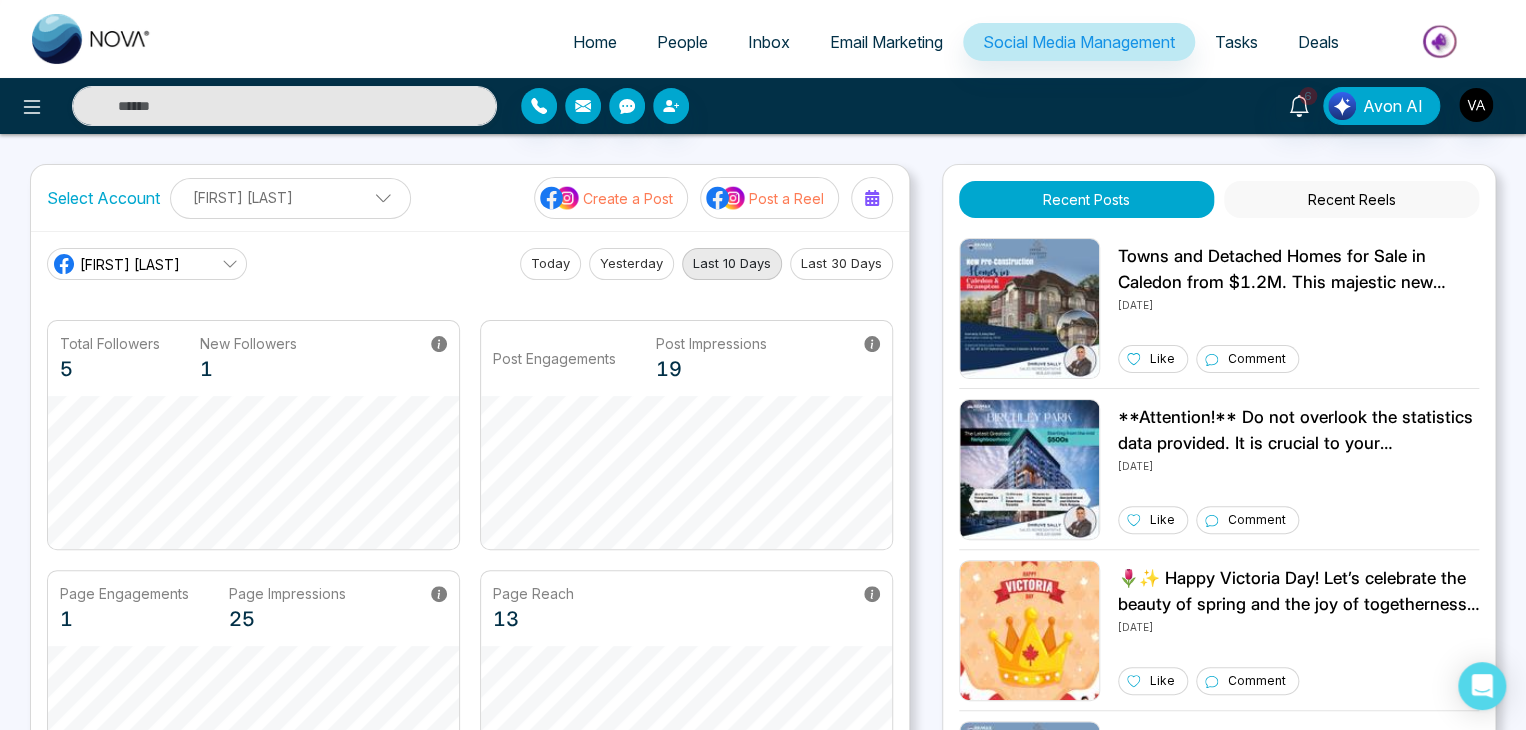 click on "Home People Inbox Email Marketing Social Media Management Tasks Deals 6 Avon AI Select Account [FIRST] [LAST]     [FIRST] [LAST]      Add Social Accounts   Create a Post Post a Reel [FIRST] N Today Yesterday Last 10 Days Last 30 Days Total Followers 5 New Followers 1 Post Engagements Post Impressions 19 Page Engagements 1 Page Impressions 25 Page Reach 13 Recent Posts Recent Reels 31/07/2025   Like   Comment **Attention!**
Do not overlook the statistics data provided. It is crucial to your understanding. Stay informed and be ready to act on the insights received. Mark your calendars - this is a scheduled post that demands your attention! Review carefully and engage with the information presented. Your awareness is non-negotiable! 30/07/2025   Like   Comment 🌷✨ Happy Victoria Day! Let’s celebrate the beauty of spring and the joy of togetherness. Enjoy the long weekend! 🎉🇨🇦 29/07/2025   Like   Comment 28/07/2025   Like   Comment 27/07/2025   Like   Comment jhjghg 24/07/2025 1   Like   Comment   Like" at bounding box center (763, 676) 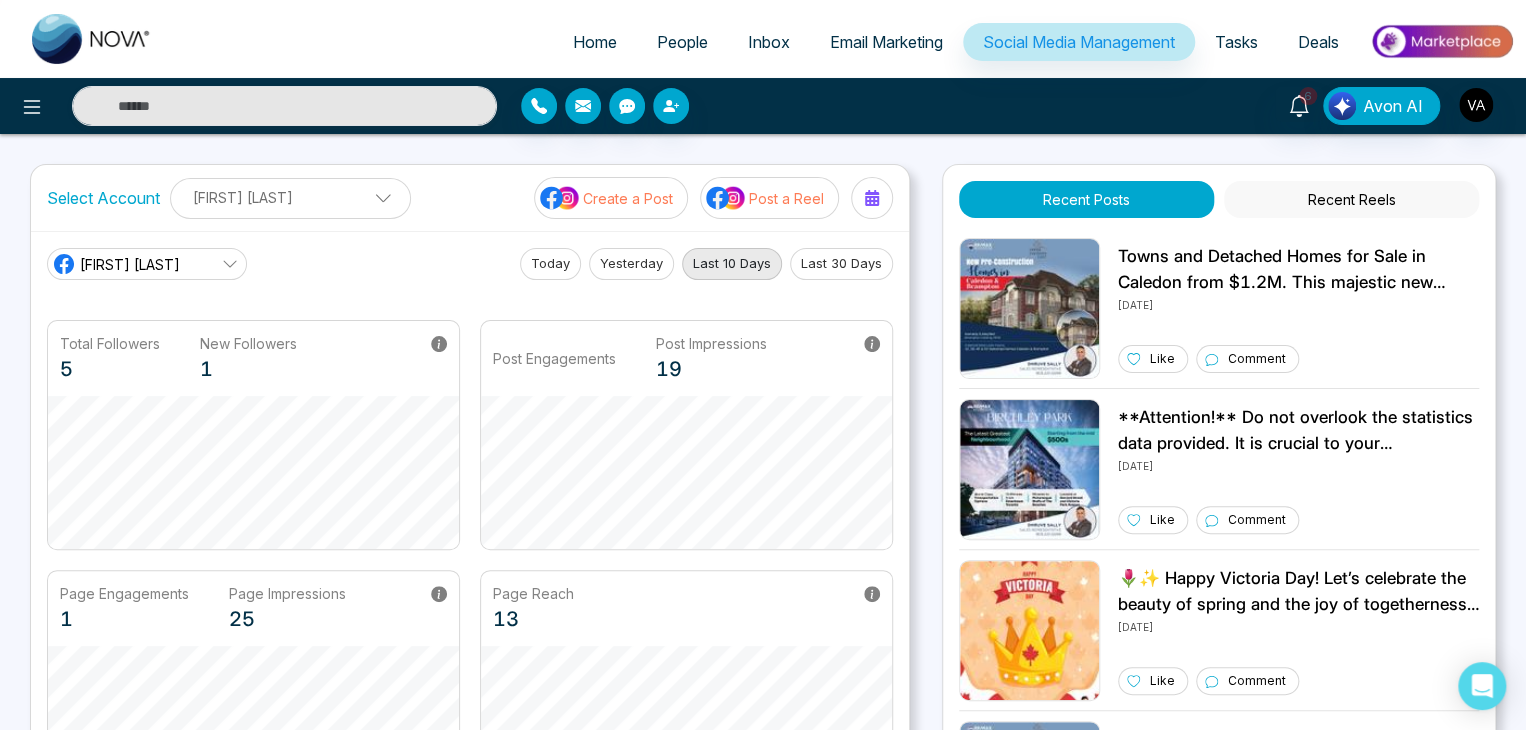 click on "Home People Inbox Email Marketing Social Media Management Tasks Deals 6 Avon AI Select Account [FIRST] [LAST]     [FIRST] [LAST]      Add Social Accounts   Create a Post Post a Reel [FIRST] N Today Yesterday Last 10 Days Last 30 Days Total Followers 5 New Followers 1 Post Engagements Post Impressions 19 Page Engagements 1 Page Impressions 25 Page Reach 13 Recent Posts Recent Reels 31/07/2025   Like   Comment **Attention!**
Do not overlook the statistics data provided. It is crucial to your understanding. Stay informed and be ready to act on the insights received. Mark your calendars - this is a scheduled post that demands your attention! Review carefully and engage with the information presented. Your awareness is non-negotiable! 30/07/2025   Like   Comment 🌷✨ Happy Victoria Day! Let’s celebrate the beauty of spring and the joy of togetherness. Enjoy the long weekend! 🎉🇨🇦 29/07/2025   Like   Comment 28/07/2025   Like   Comment 27/07/2025   Like   Comment jhjghg 24/07/2025 1   Like   Comment   Like" at bounding box center (763, 676) 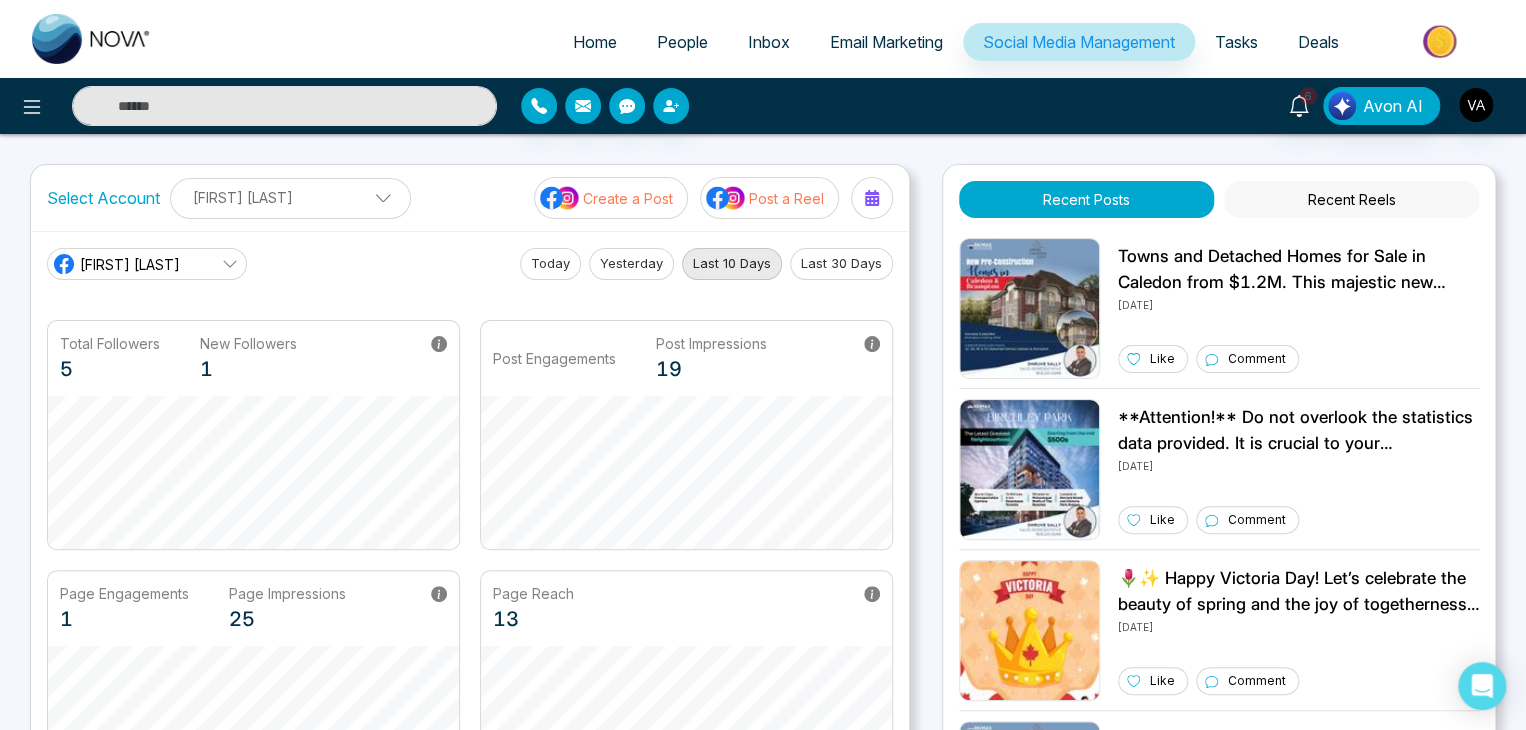 click on "Select Account [FIRST] [LAST]     [FIRST] [LAST]      Add Social Accounts   Create a Post Post a Reel [FIRST] N Today Yesterday Last 10 Days Last 30 Days Total Followers 5 New Followers 1 Post Engagements Post Impressions 19 Page Engagements 1 Page Impressions 25 Page Reach 13 Recent Posts Recent Reels 31/07/2025   Like   Comment **Attention!**
Do not overlook the statistics data provided. It is crucial to your understanding. Stay informed and be ready to act on the insights received. Mark your calendars - this is a scheduled post that demands your attention! Review carefully and engage with the information presented. Your awareness is non-negotiable! 30/07/2025   Like   Comment 🌷✨ Happy Victoria Day! Let’s celebrate the beauty of spring and the joy of togetherness. Enjoy the long weekend! 🎉🇨🇦 29/07/2025   Like   Comment 28/07/2025   Like   Comment 27/07/2025   Like   Comment jhjghg 24/07/2025 1   Like   Comment 22/07/2025   Like   Comment 21/07/2025   Like   Comment Schedule post for social media" at bounding box center (763, 524) 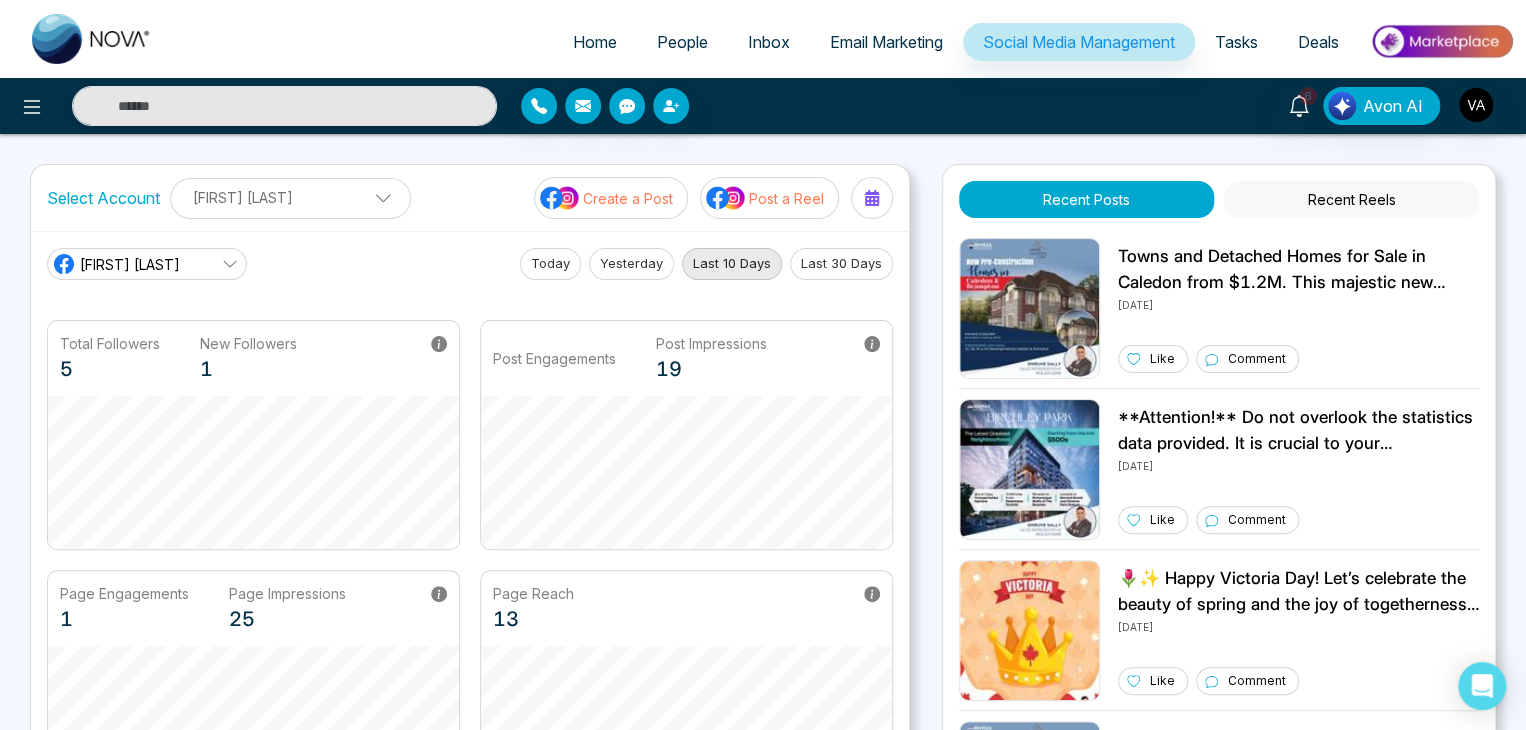 click on "Select Account [FIRST] [LAST]     [FIRST] [LAST]      Add Social Accounts   Create a Post Post a Reel [FIRST] N Today Yesterday Last 10 Days Last 30 Days Total Followers 5 New Followers 1 Post Engagements Post Impressions 19 Page Engagements 1 Page Impressions 25 Page Reach 13 Recent Posts Recent Reels 31/07/2025   Like   Comment **Attention!**
Do not overlook the statistics data provided. It is crucial to your understanding. Stay informed and be ready to act on the insights received. Mark your calendars - this is a scheduled post that demands your attention! Review carefully and engage with the information presented. Your awareness is non-negotiable! 30/07/2025   Like   Comment 🌷✨ Happy Victoria Day! Let’s celebrate the beauty of spring and the joy of togetherness. Enjoy the long weekend! 🎉🇨🇦 29/07/2025   Like   Comment 28/07/2025   Like   Comment 27/07/2025   Like   Comment jhjghg 24/07/2025 1   Like   Comment 22/07/2025   Like   Comment 21/07/2025   Like   Comment Schedule post for social media" at bounding box center (763, 524) 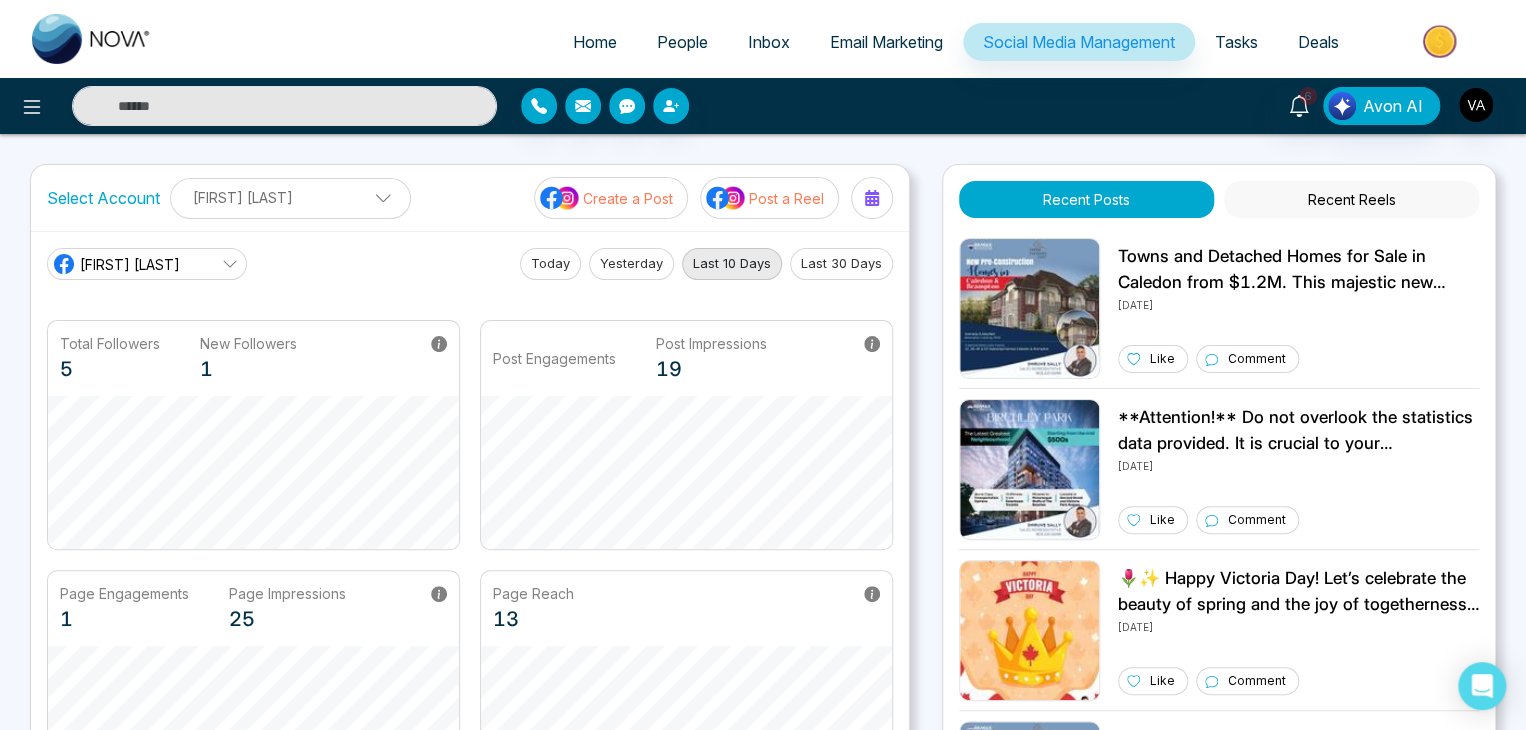 click on "People" at bounding box center (682, 42) 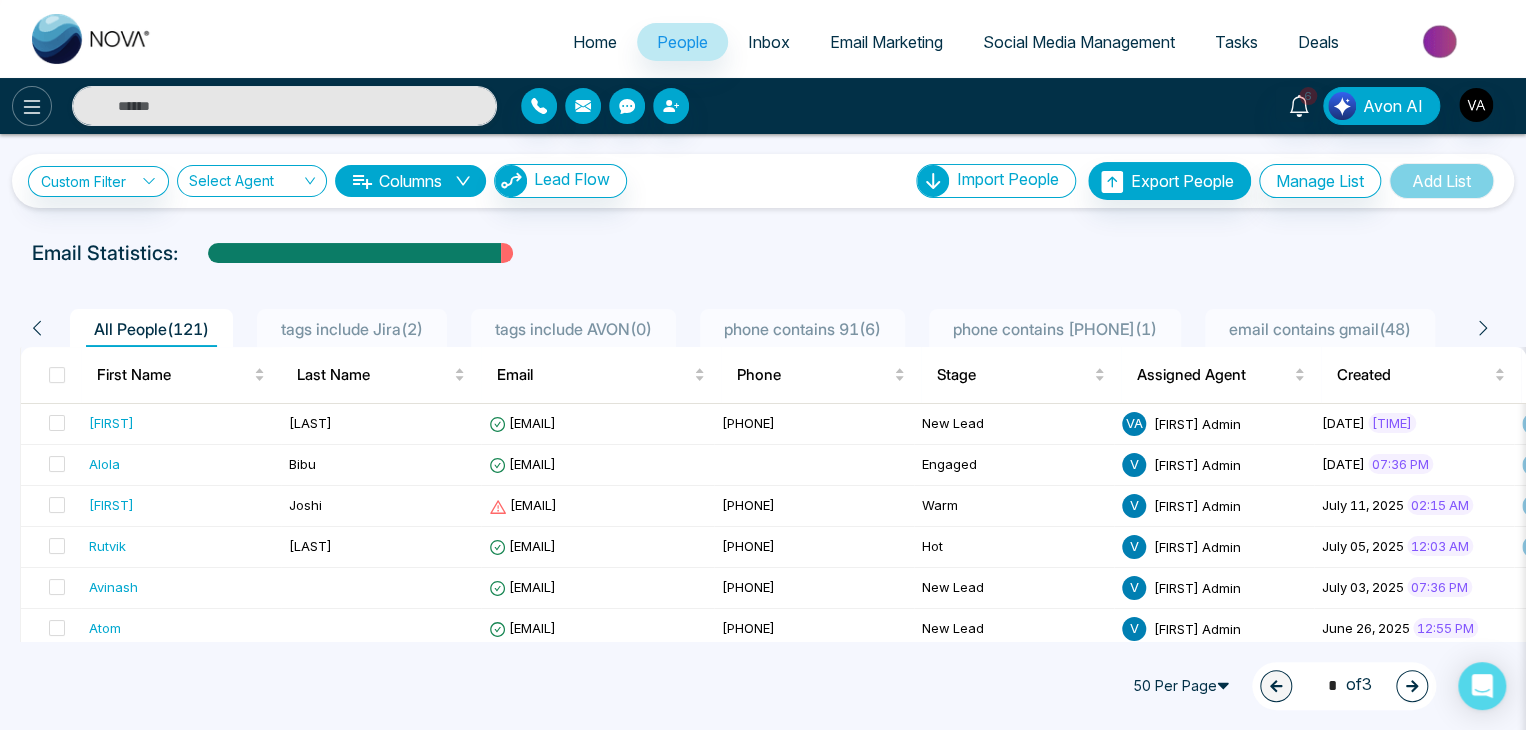 click 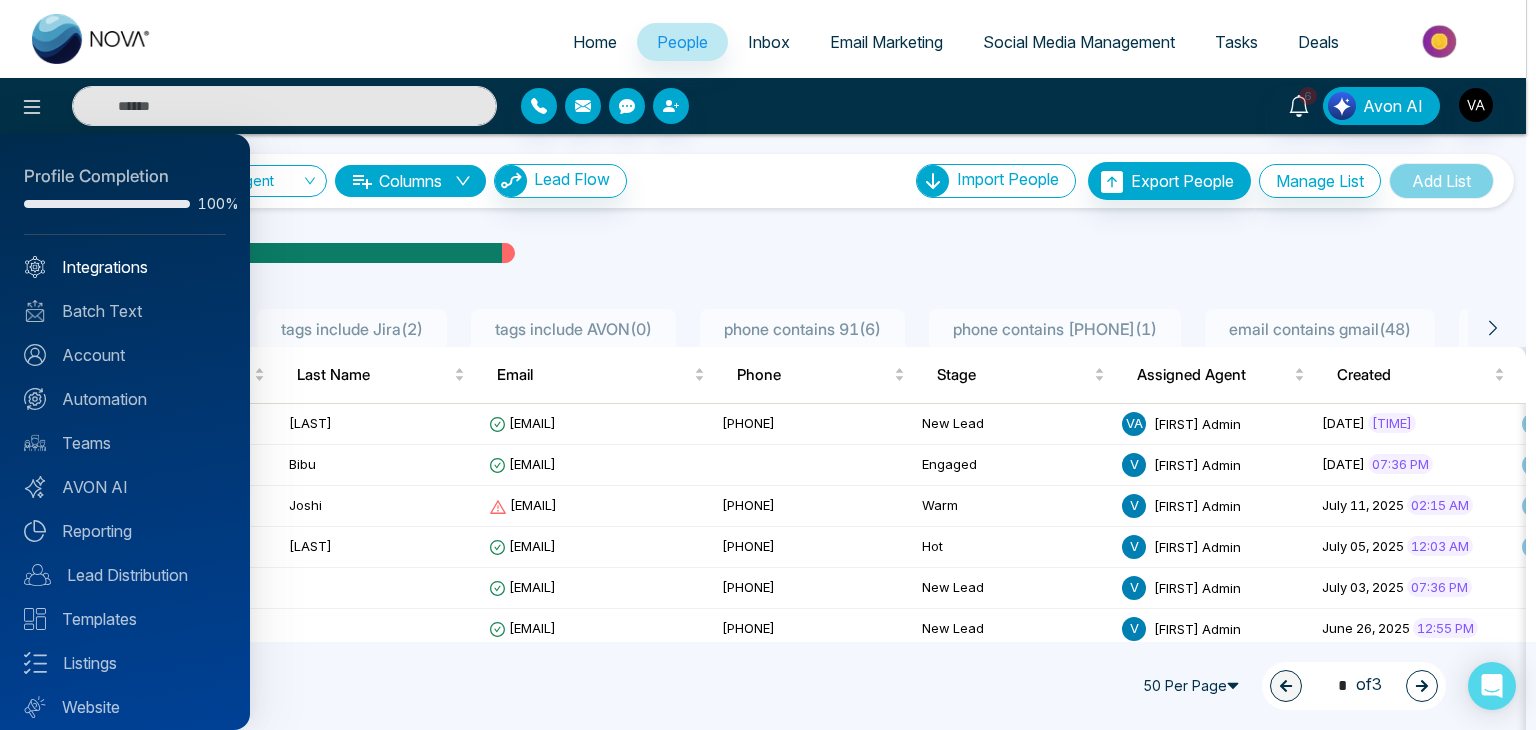 click on "Integrations" at bounding box center (125, 267) 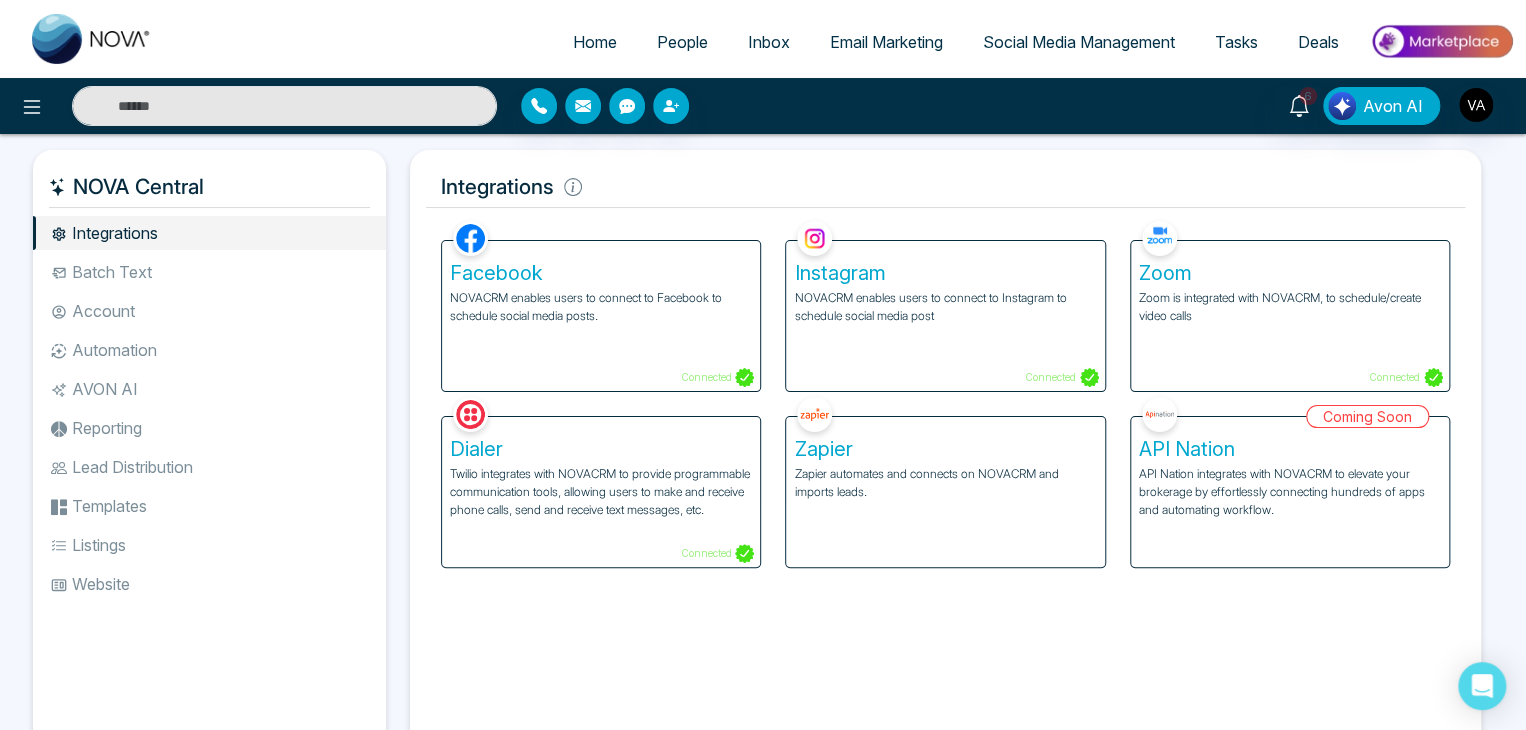 click on "NOVACRM enables users to connect to Facebook to schedule social media  posts." at bounding box center [601, 307] 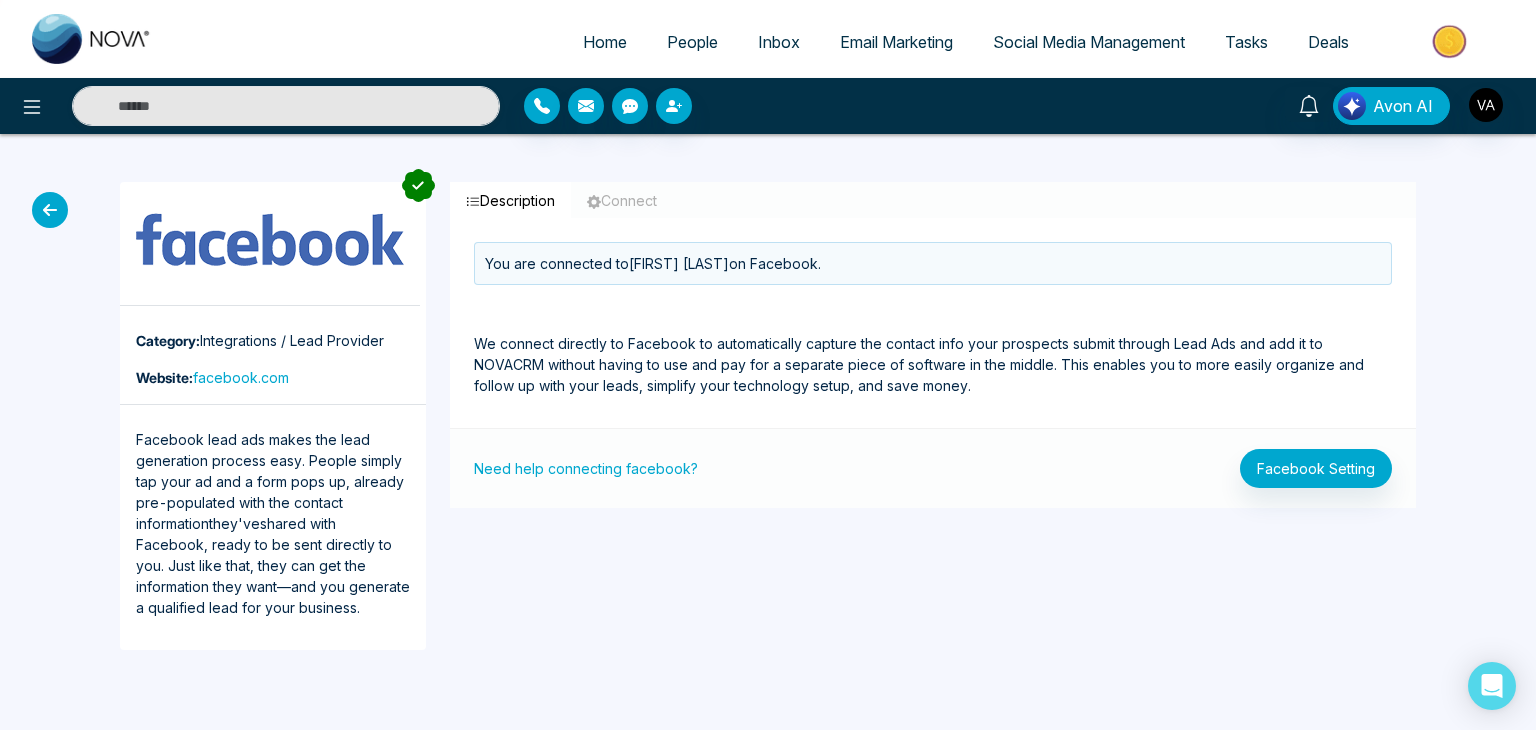 click at bounding box center [50, 210] 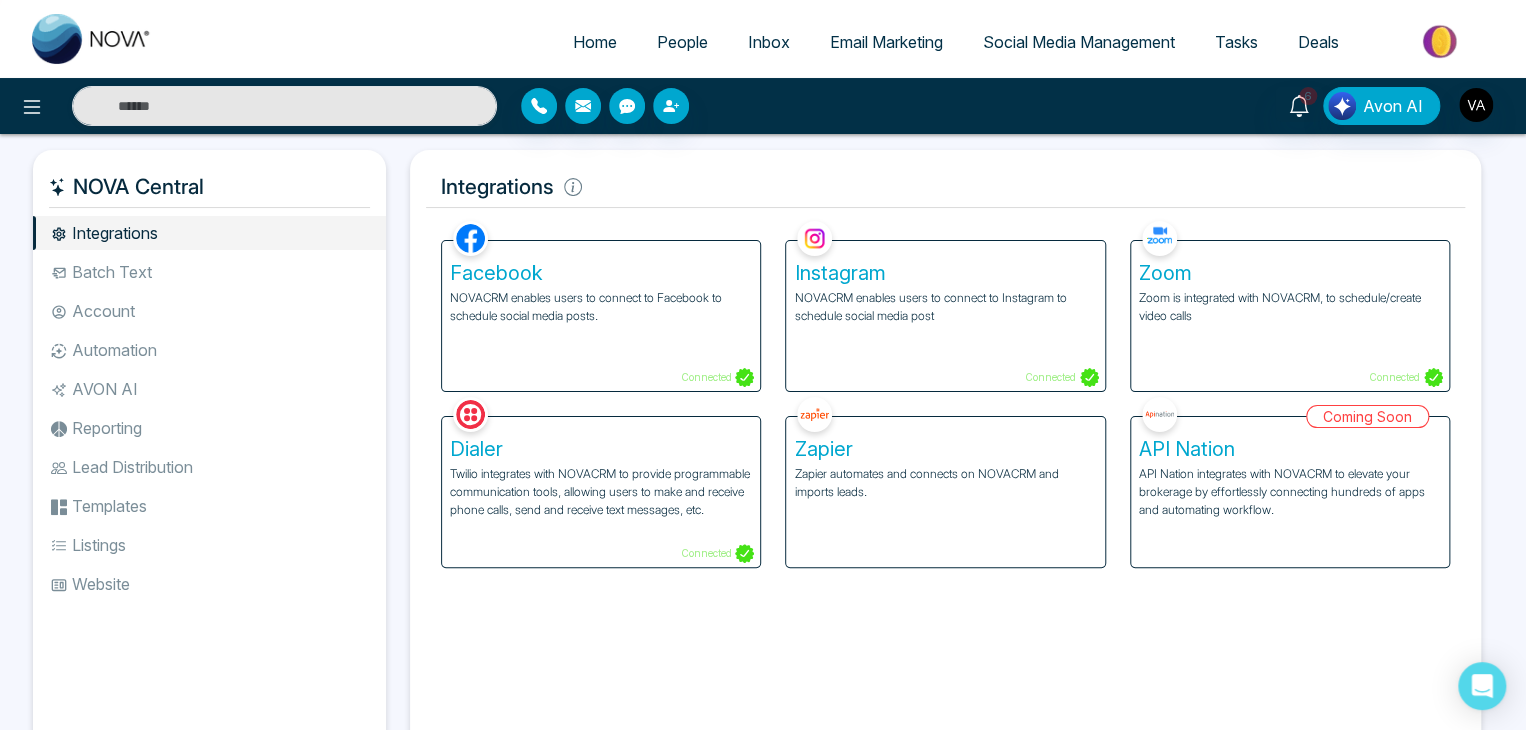 click on "Dialer" at bounding box center (601, 449) 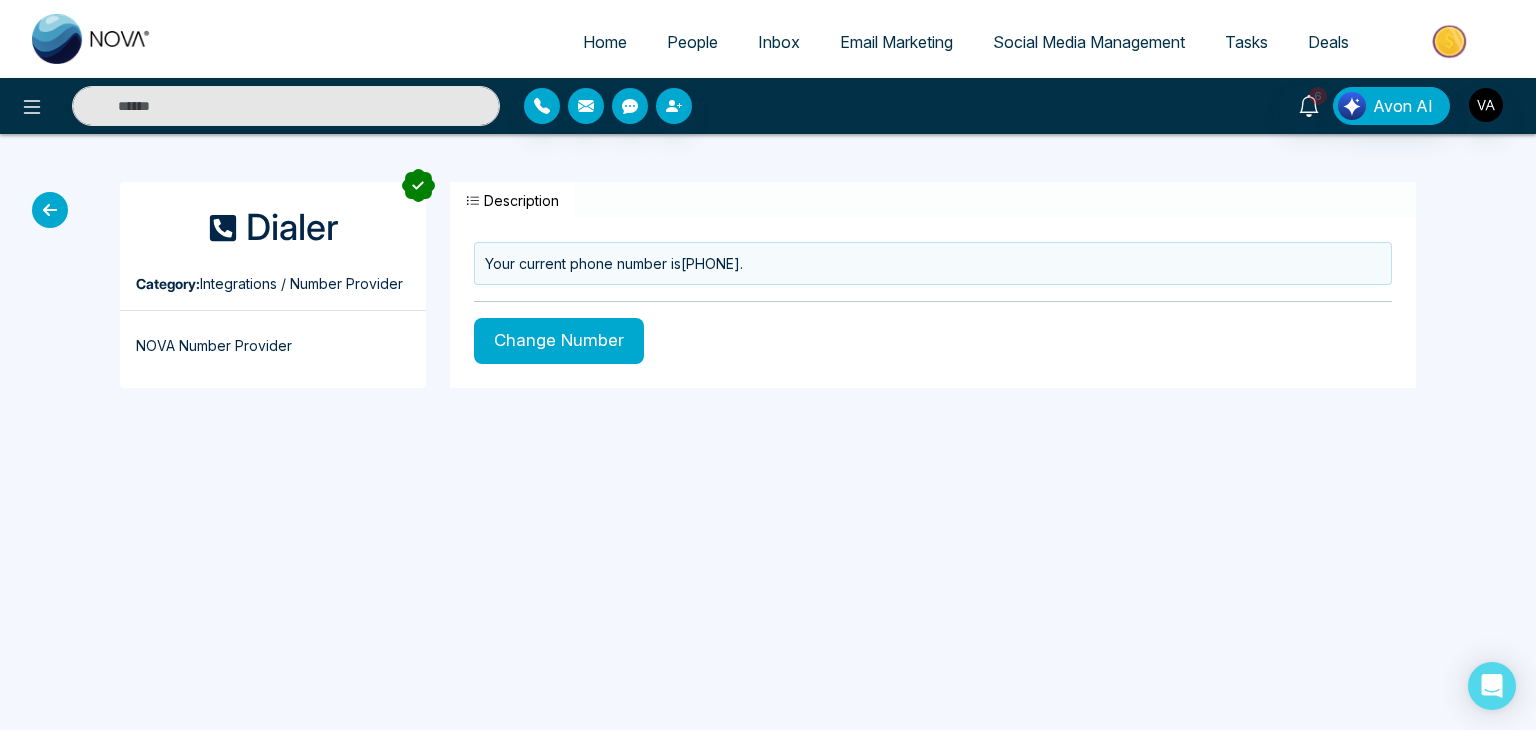 click on "Home People Inbox Email Marketing Social Media Management Tasks Deals 6 Avon AI Dialer Category:  Integrations / Number Provider NOVA Number Provider  Description Your current phone number is  [PHONE] . Change Number" at bounding box center [768, 365] 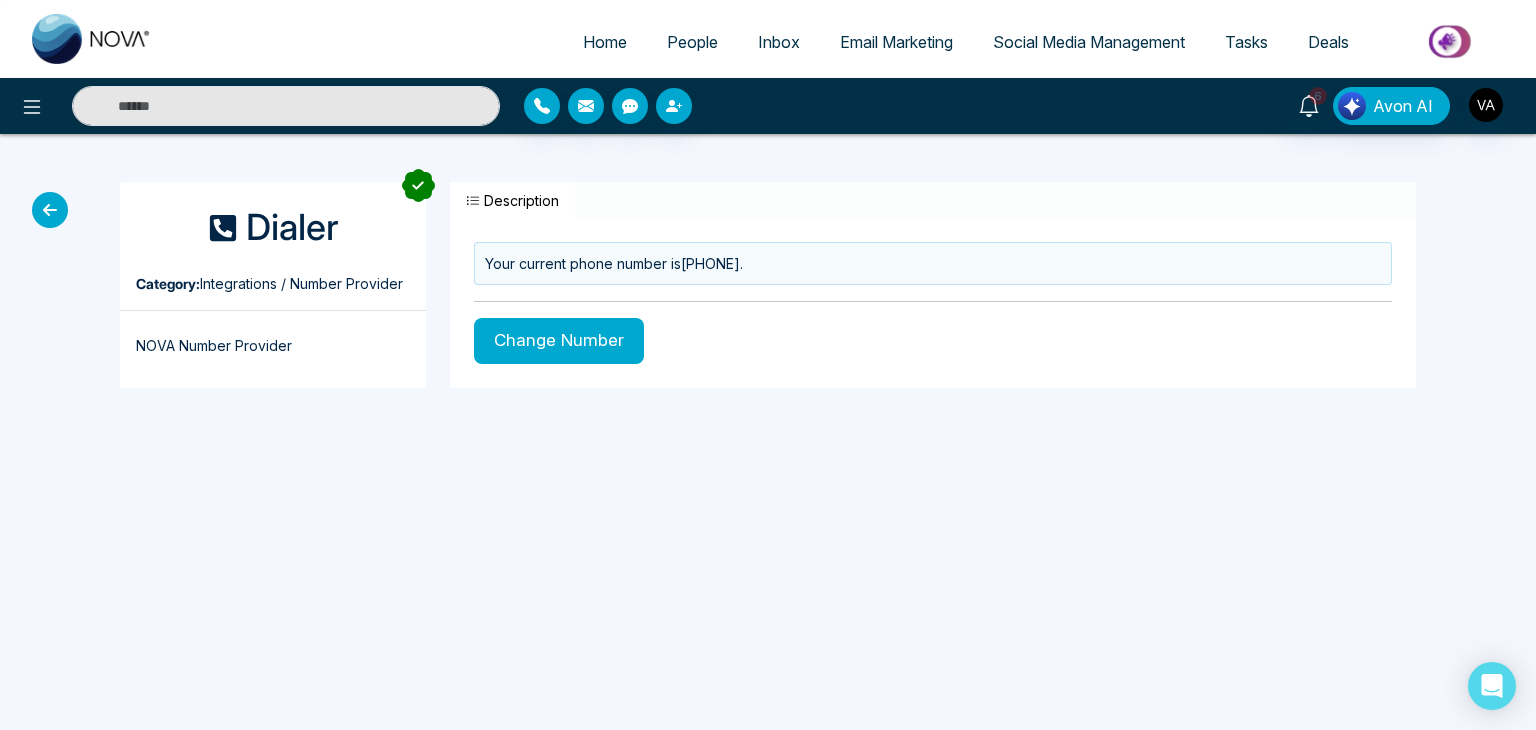 click on "Home People Inbox Email Marketing Social Media Management Tasks Deals 6 Avon AI Dialer Category:  Integrations / Number Provider NOVA Number Provider  Description Your current phone number is  [PHONE] . Change Number" at bounding box center [768, 365] 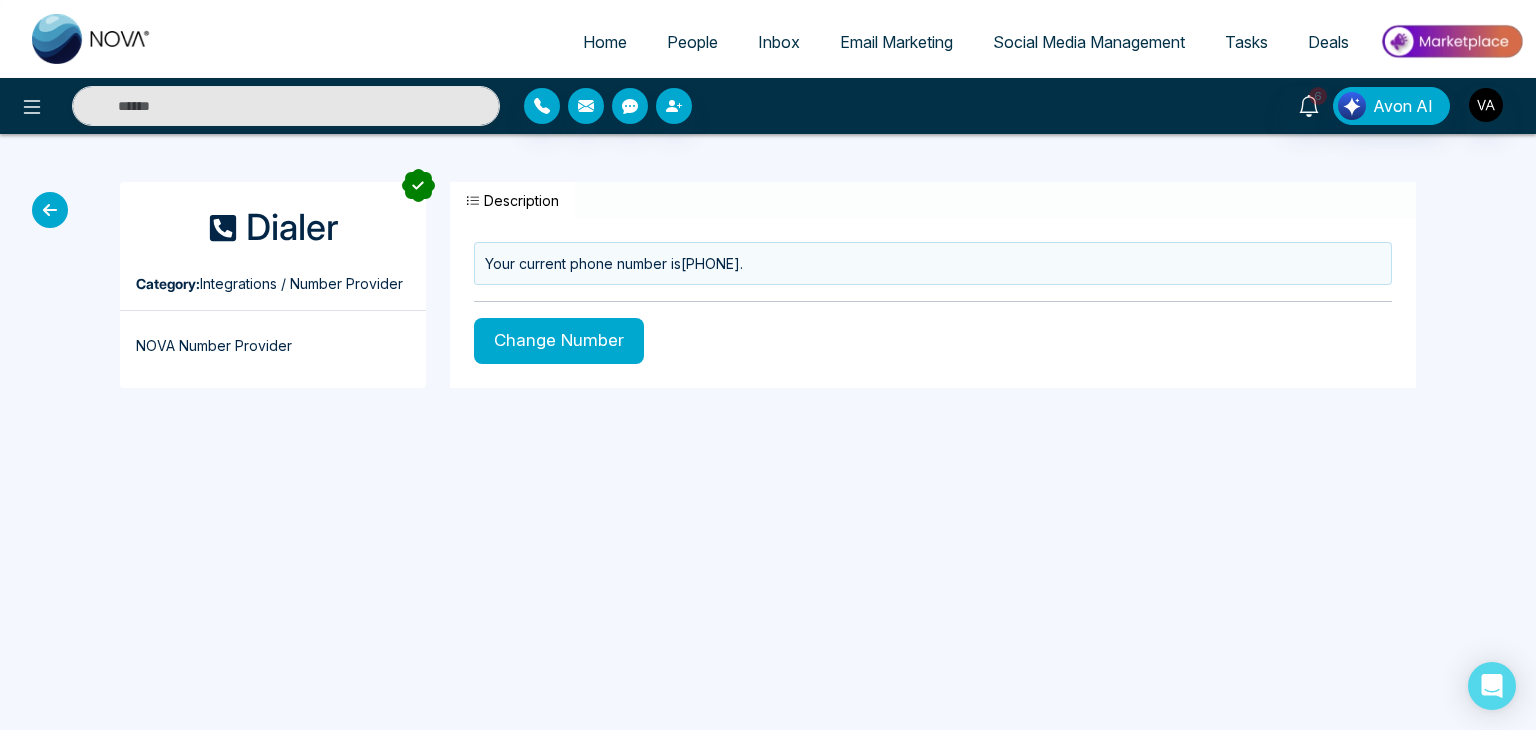 click on "Change Number" at bounding box center [559, 341] 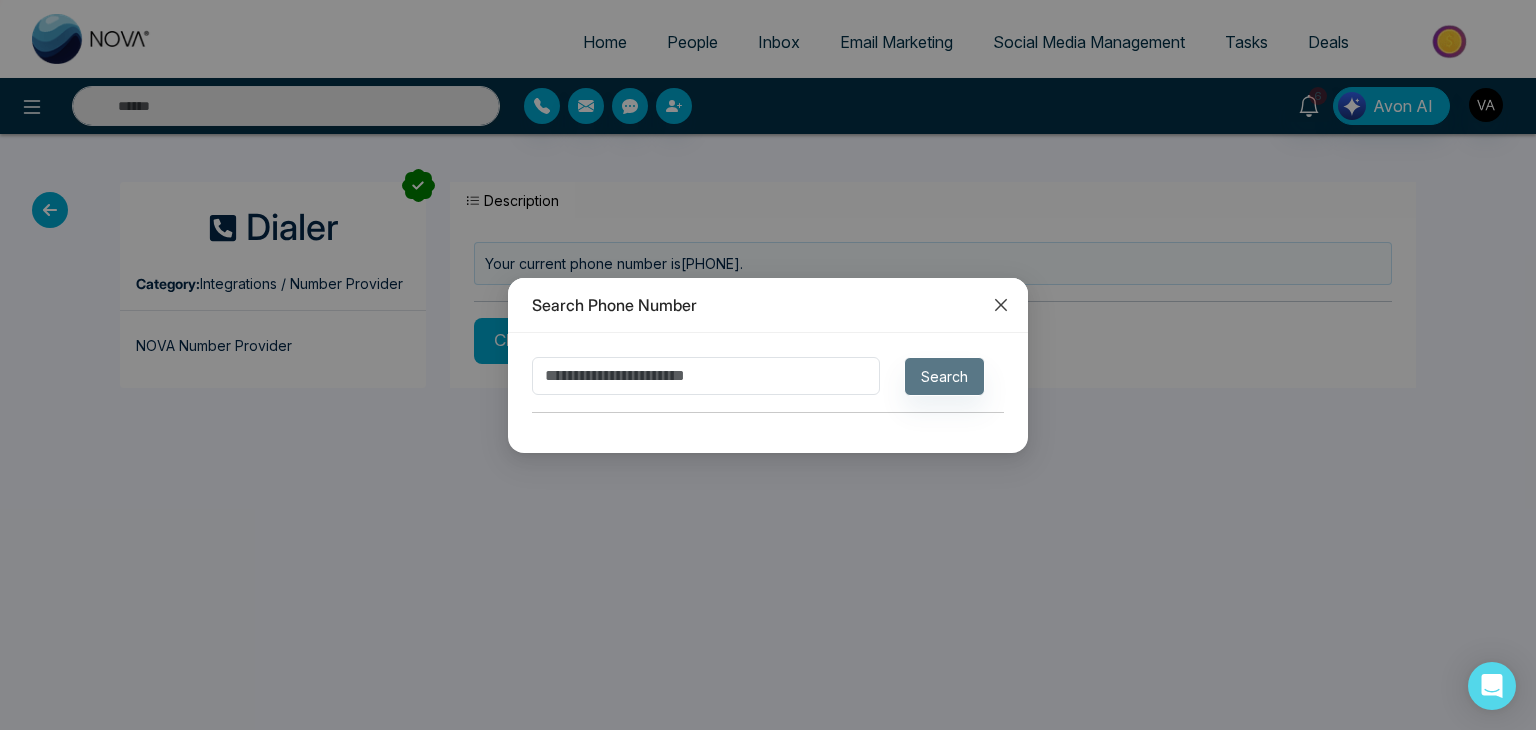 click 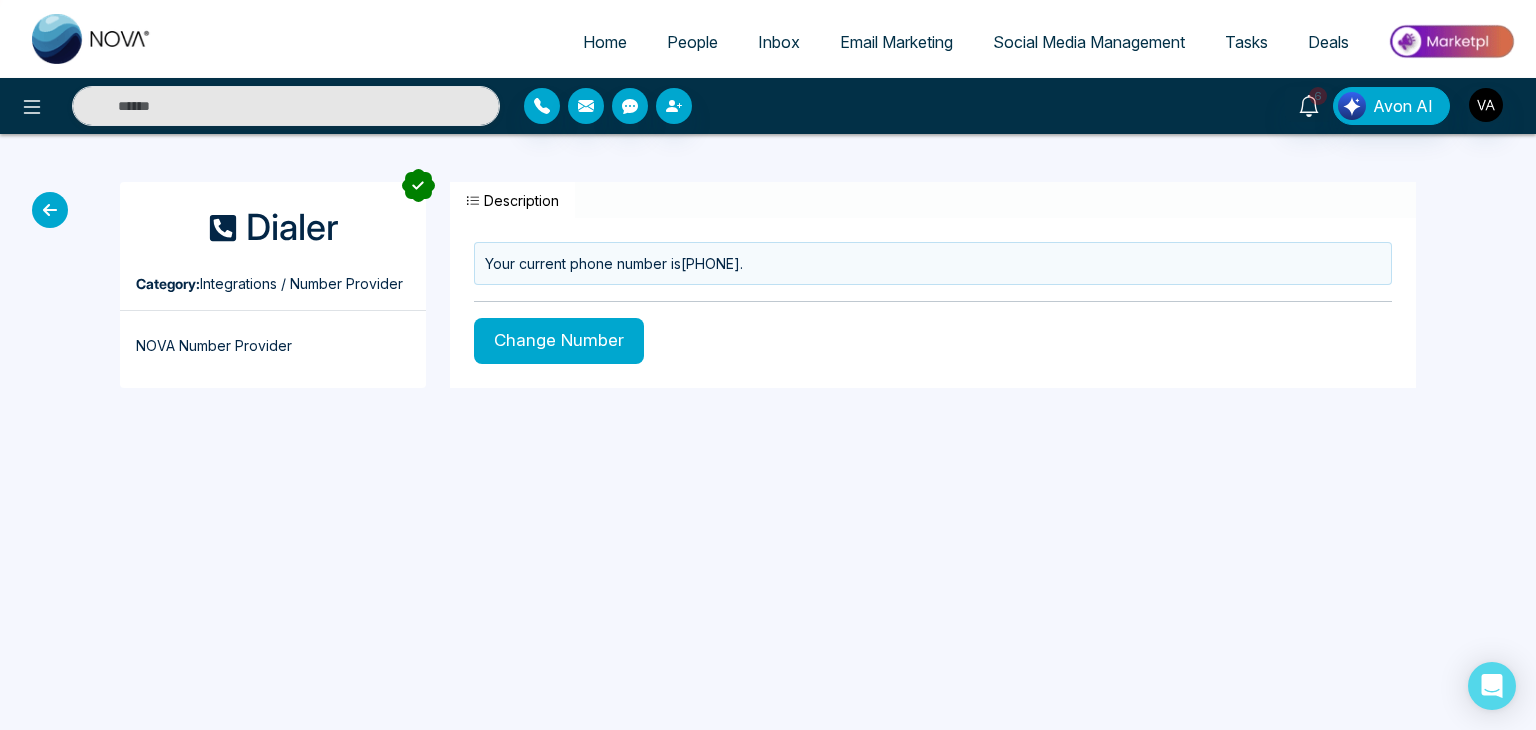 click on "Your current phone number is  [PHONE] . Change Number" at bounding box center (933, 299) 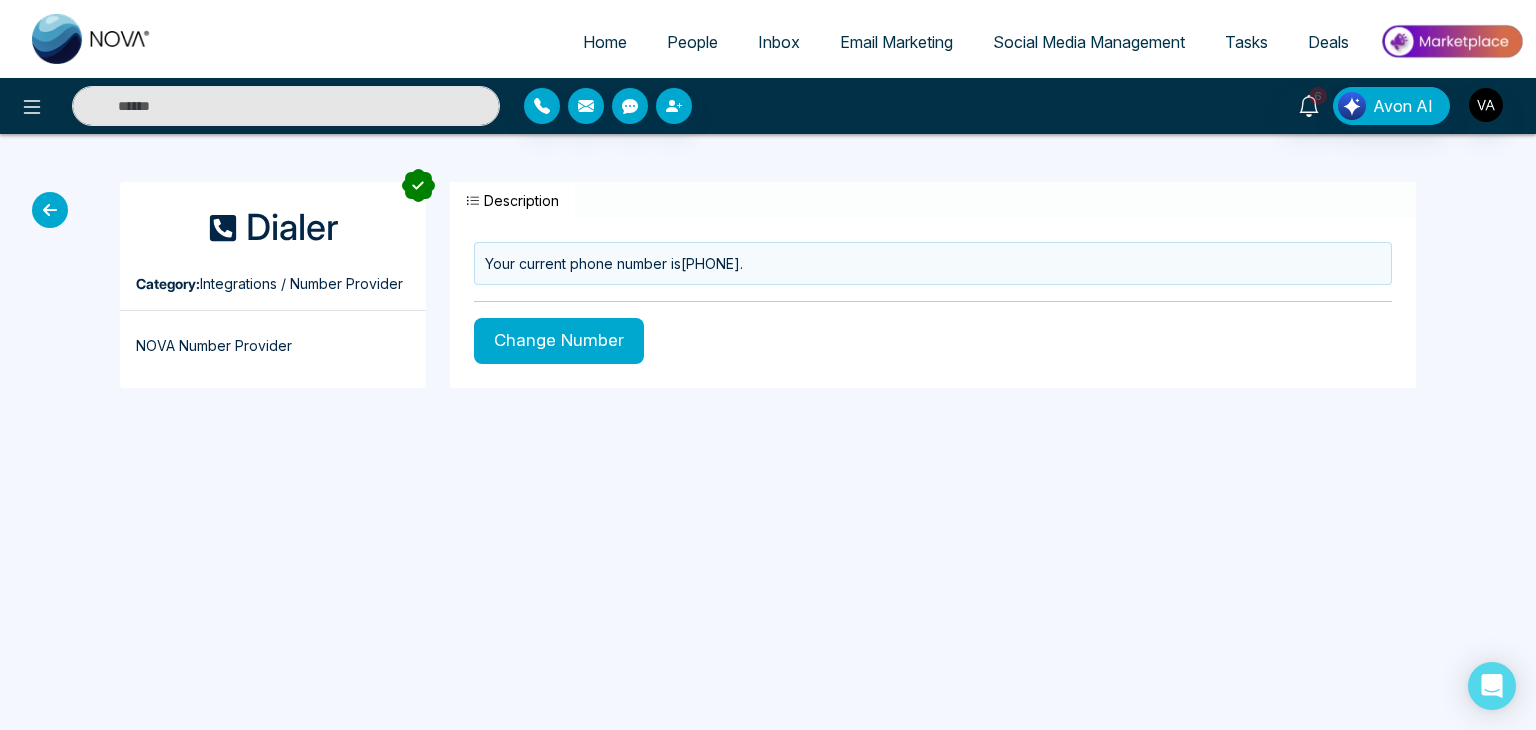 click on "Home People Inbox Email Marketing Social Media Management Tasks Deals 6 Avon AI Dialer Category:  Integrations / Number Provider NOVA Number Provider  Description Your current phone number is  [PHONE] . Change Number" at bounding box center [768, 365] 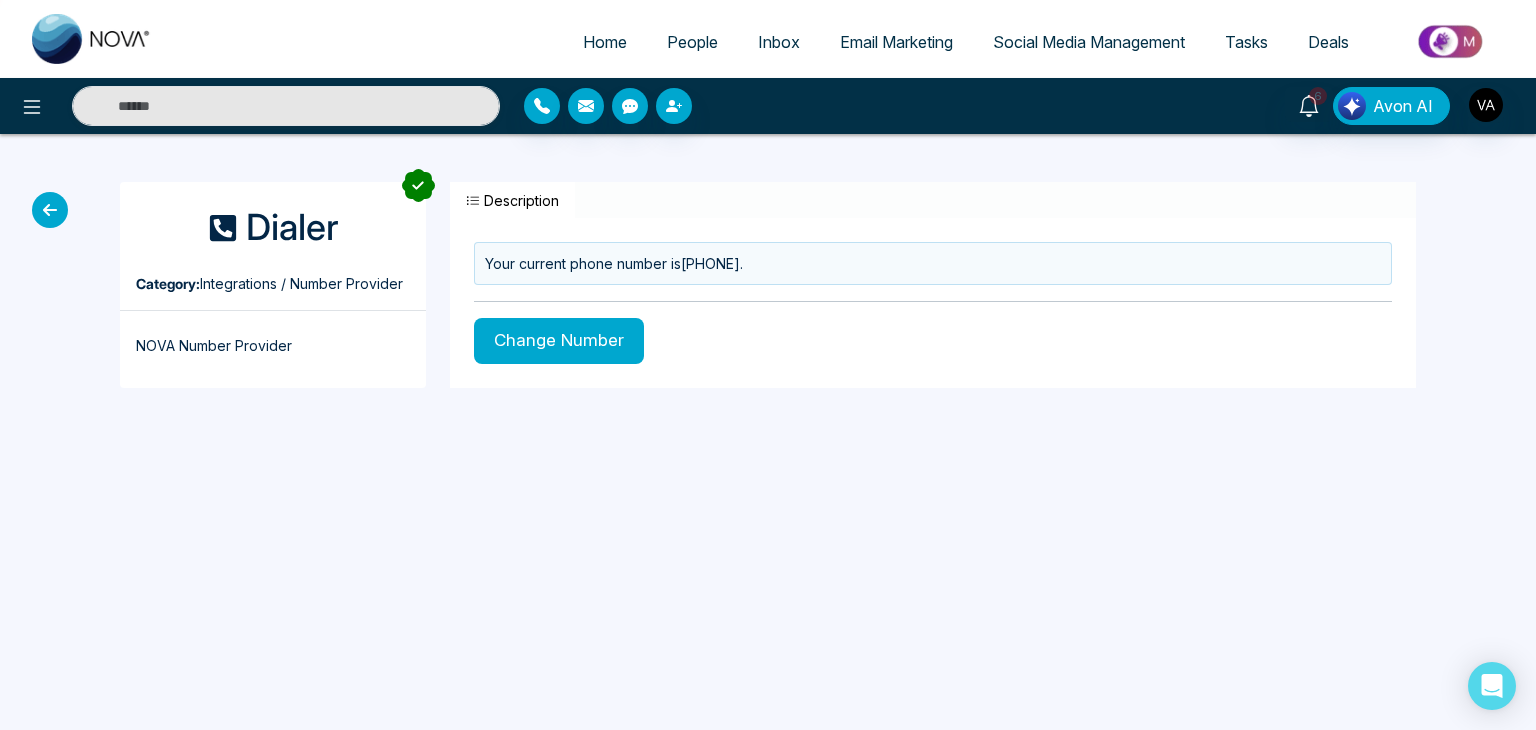 click on "Home People Inbox Email Marketing Social Media Management Tasks Deals 6 Avon AI Dialer Category:  Integrations / Number Provider NOVA Number Provider  Description Your current phone number is  [PHONE] . Change Number" at bounding box center (768, 365) 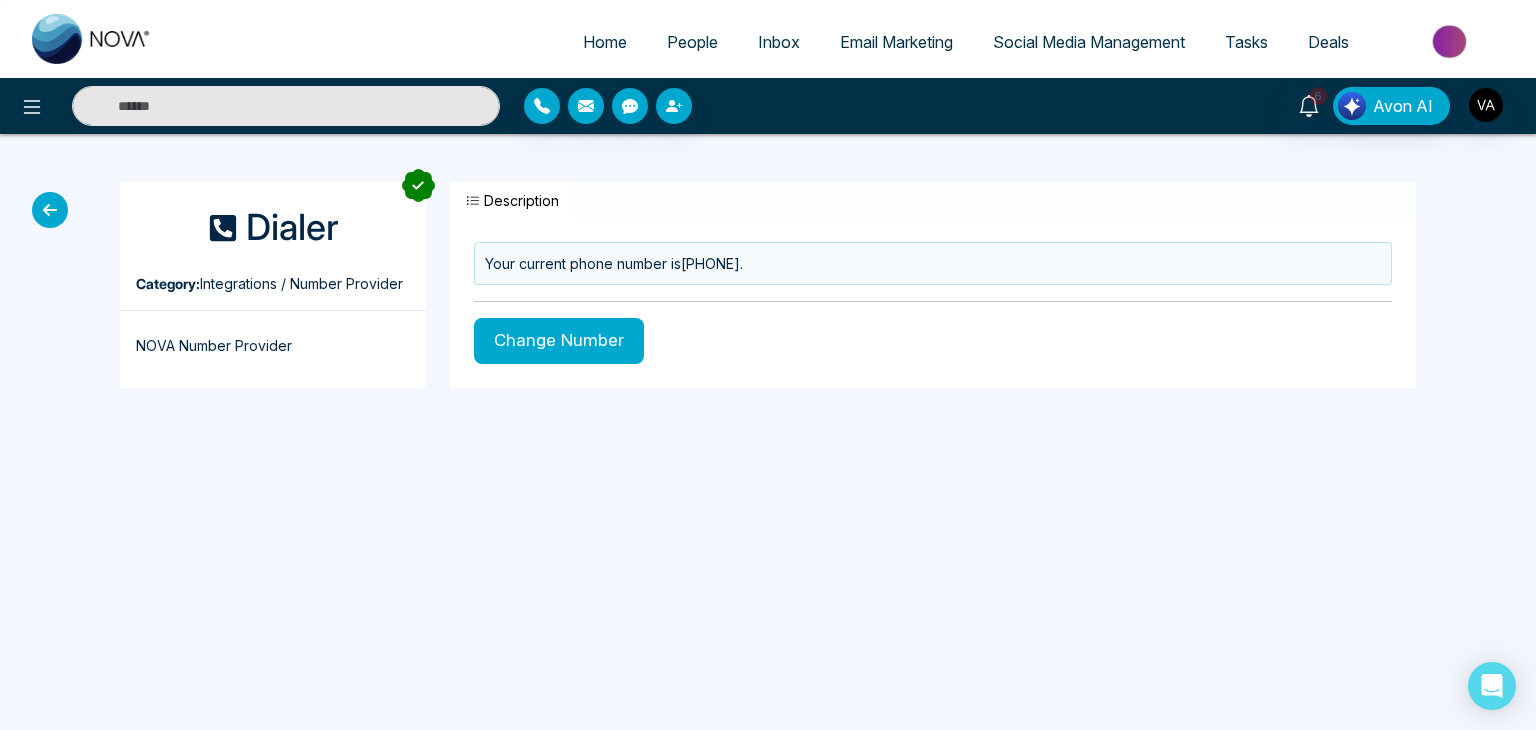 click on "Home People Inbox Email Marketing Social Media Management Tasks Deals 6 Avon AI Dialer Category:  Integrations / Number Provider NOVA Number Provider  Description Your current phone number is  [PHONE] . Change Number" at bounding box center [768, 365] 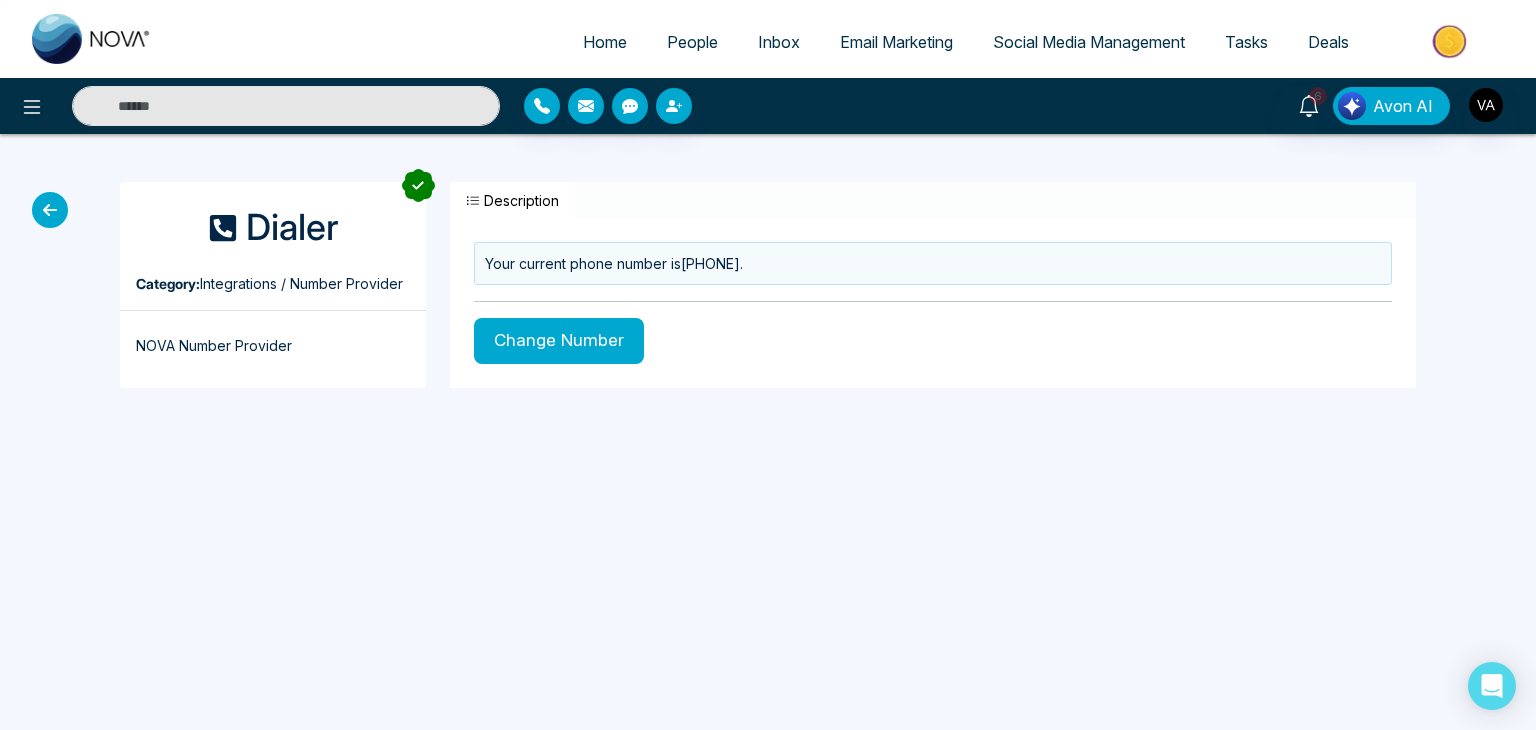 click on "Home People Inbox Email Marketing Social Media Management Tasks Deals 6 Avon AI Dialer Category:  Integrations / Number Provider NOVA Number Provider  Description Your current phone number is  [PHONE] . Change Number" at bounding box center [768, 365] 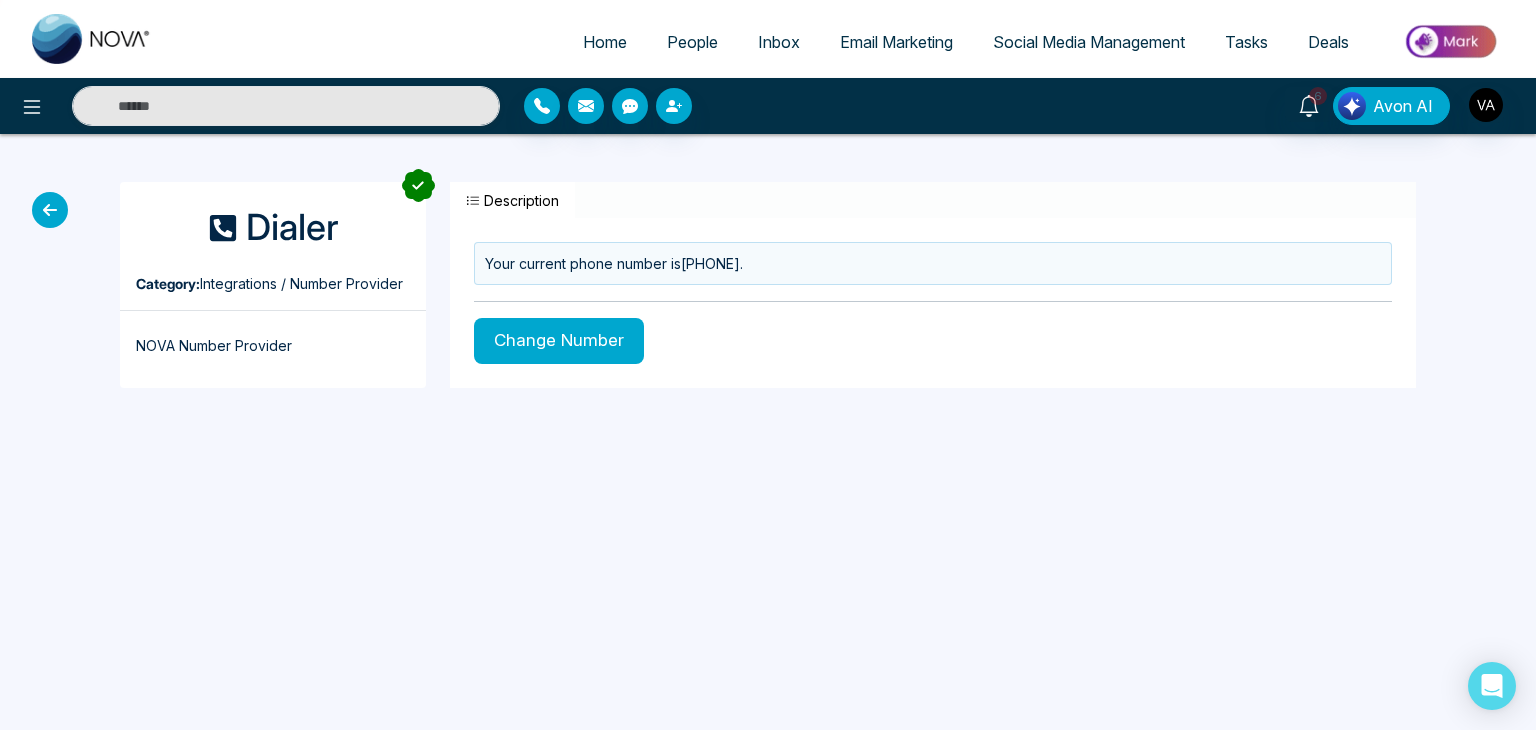 click on "Home People Inbox Email Marketing Social Media Management Tasks Deals 6 Avon AI Dialer Category:  Integrations / Number Provider NOVA Number Provider  Description Your current phone number is  [PHONE] . Change Number" at bounding box center (768, 365) 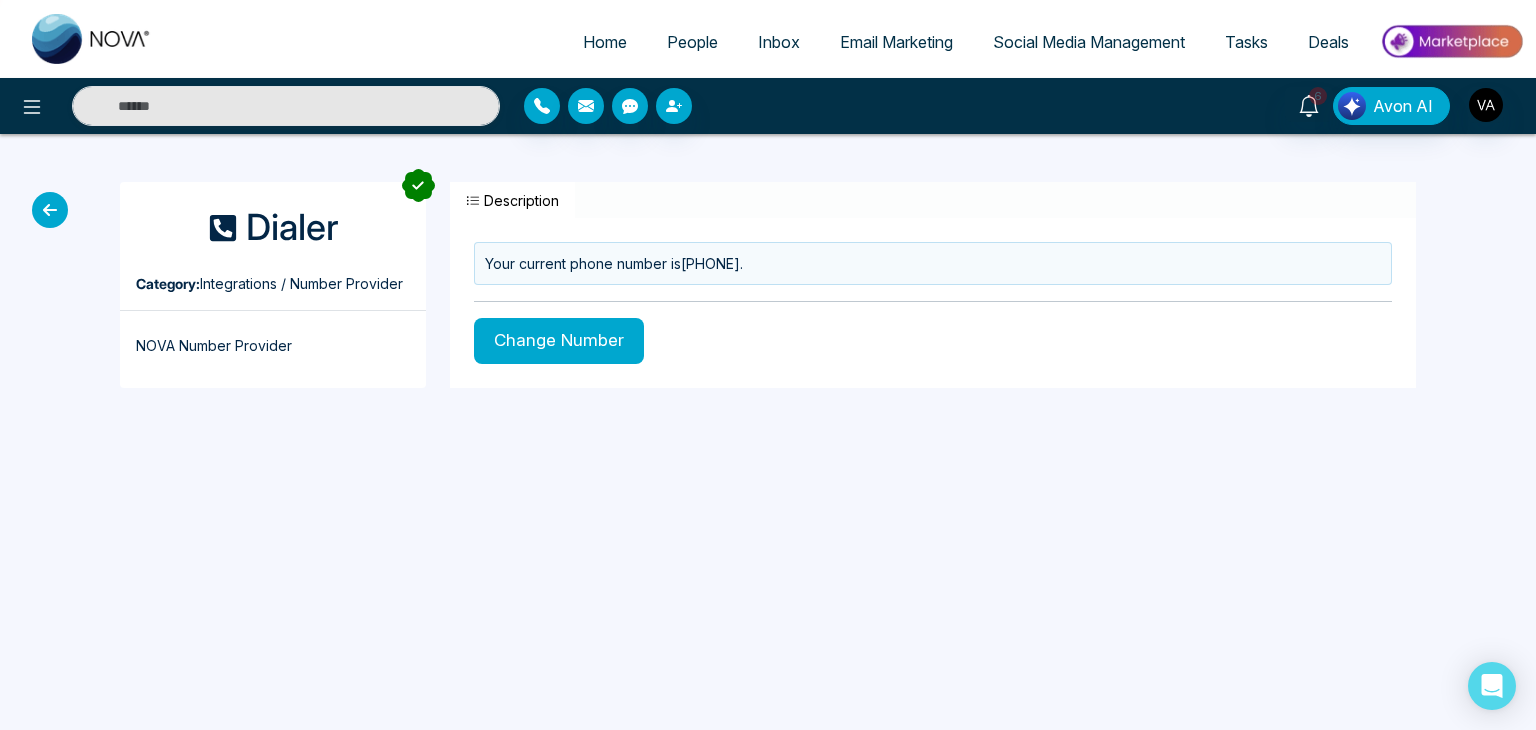 click on "Home People Inbox Email Marketing Social Media Management Tasks Deals 6 Avon AI Dialer Category:  Integrations / Number Provider NOVA Number Provider  Description Your current phone number is  [PHONE] . Change Number" at bounding box center [768, 365] 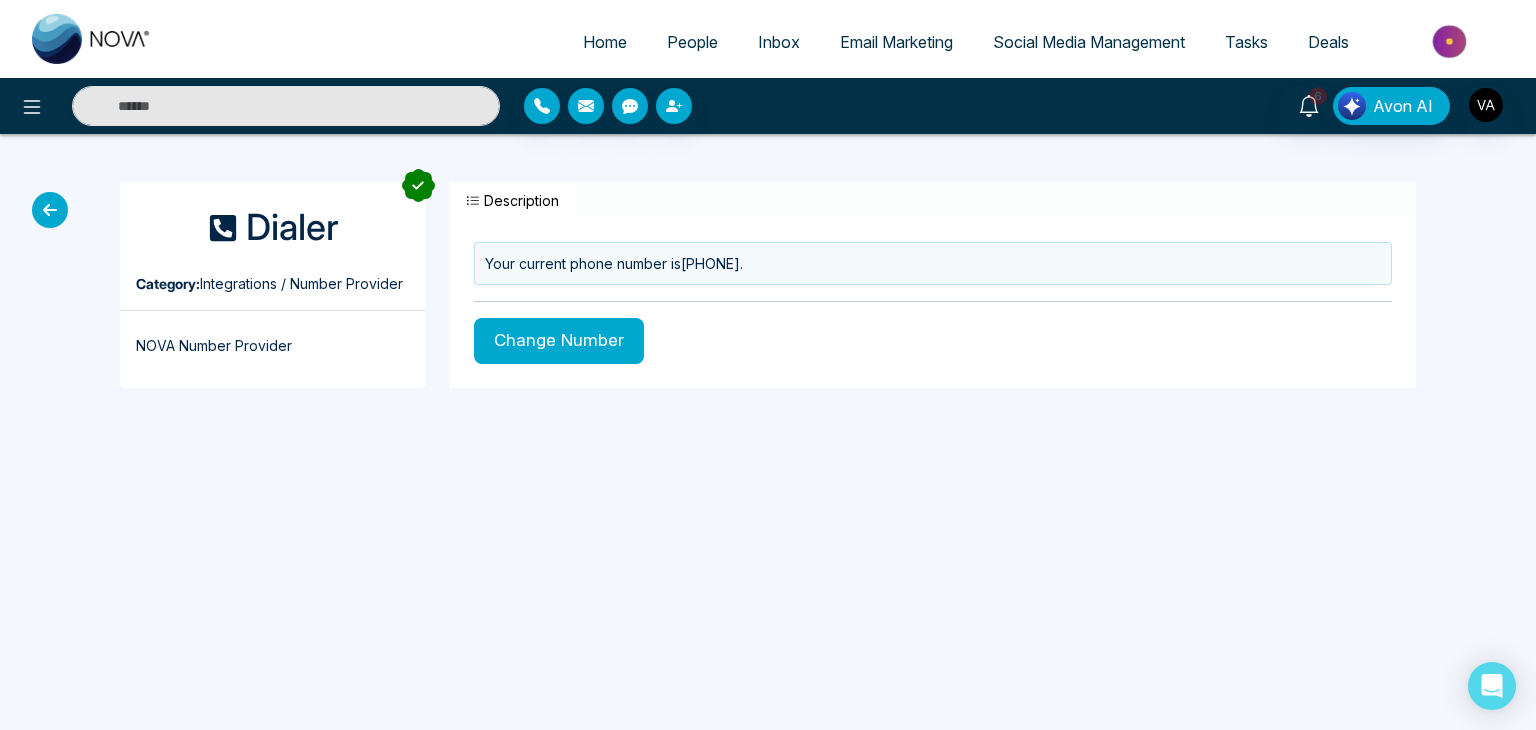 click on "Home People Inbox Email Marketing Social Media Management Tasks Deals 6 Avon AI Dialer Category:  Integrations / Number Provider NOVA Number Provider  Description Your current phone number is  [PHONE] . Change Number" at bounding box center [768, 365] 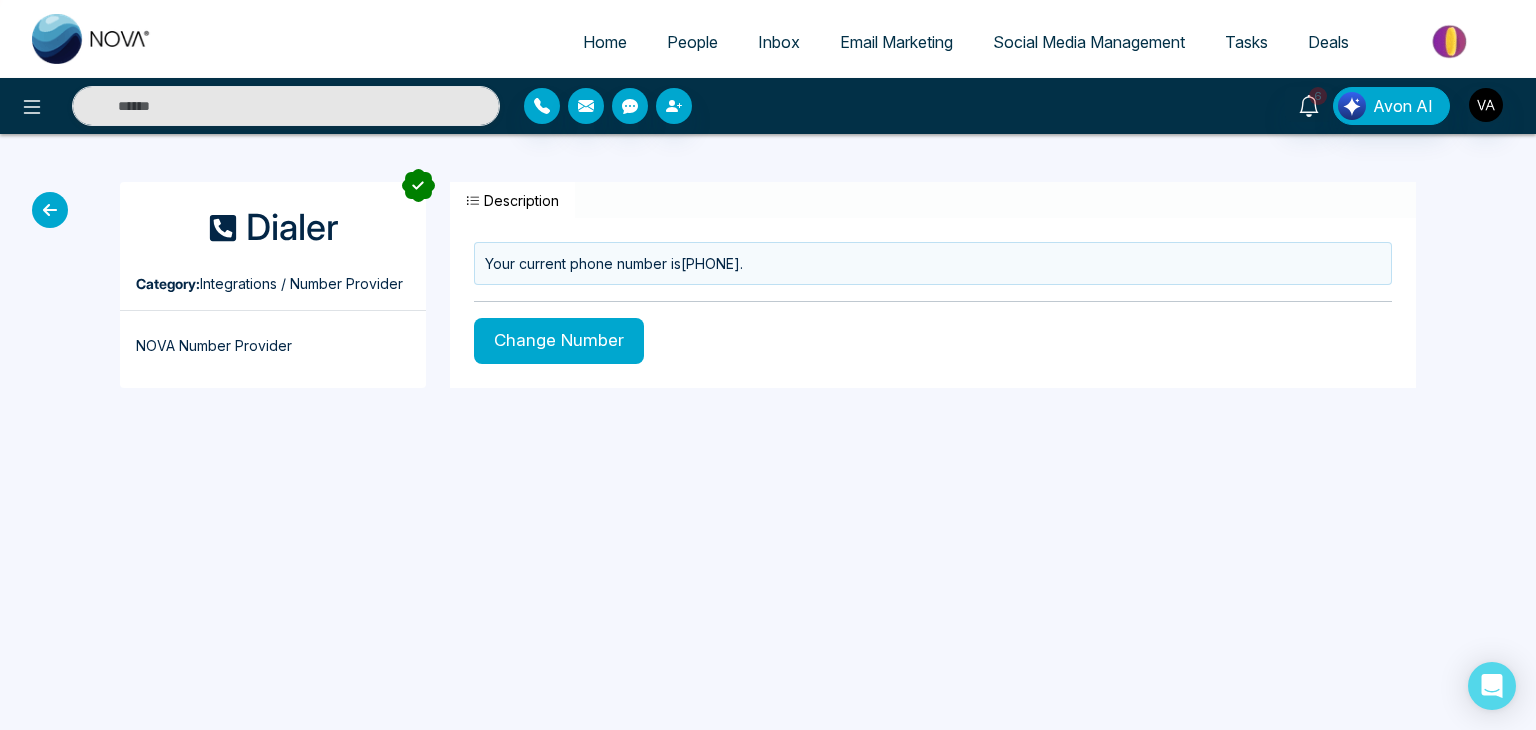 click on "Home People Inbox Email Marketing Social Media Management Tasks Deals 6 Avon AI Dialer Category:  Integrations / Number Provider NOVA Number Provider  Description Your current phone number is  [PHONE] . Change Number" at bounding box center [768, 365] 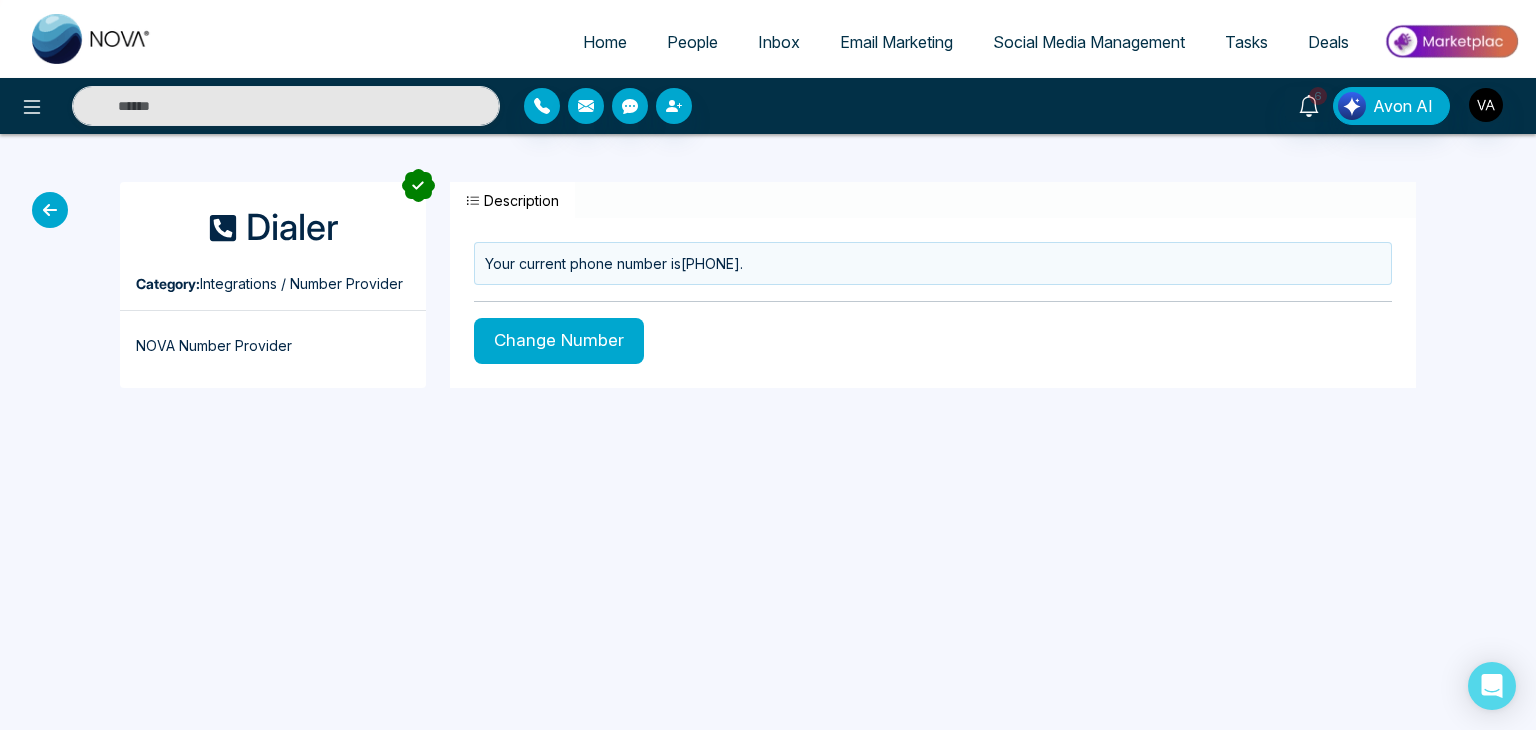 click on "Home People Inbox Email Marketing Social Media Management Tasks Deals 6 Avon AI Dialer Category:  Integrations / Number Provider NOVA Number Provider  Description Your current phone number is  [PHONE] . Change Number" at bounding box center [768, 365] 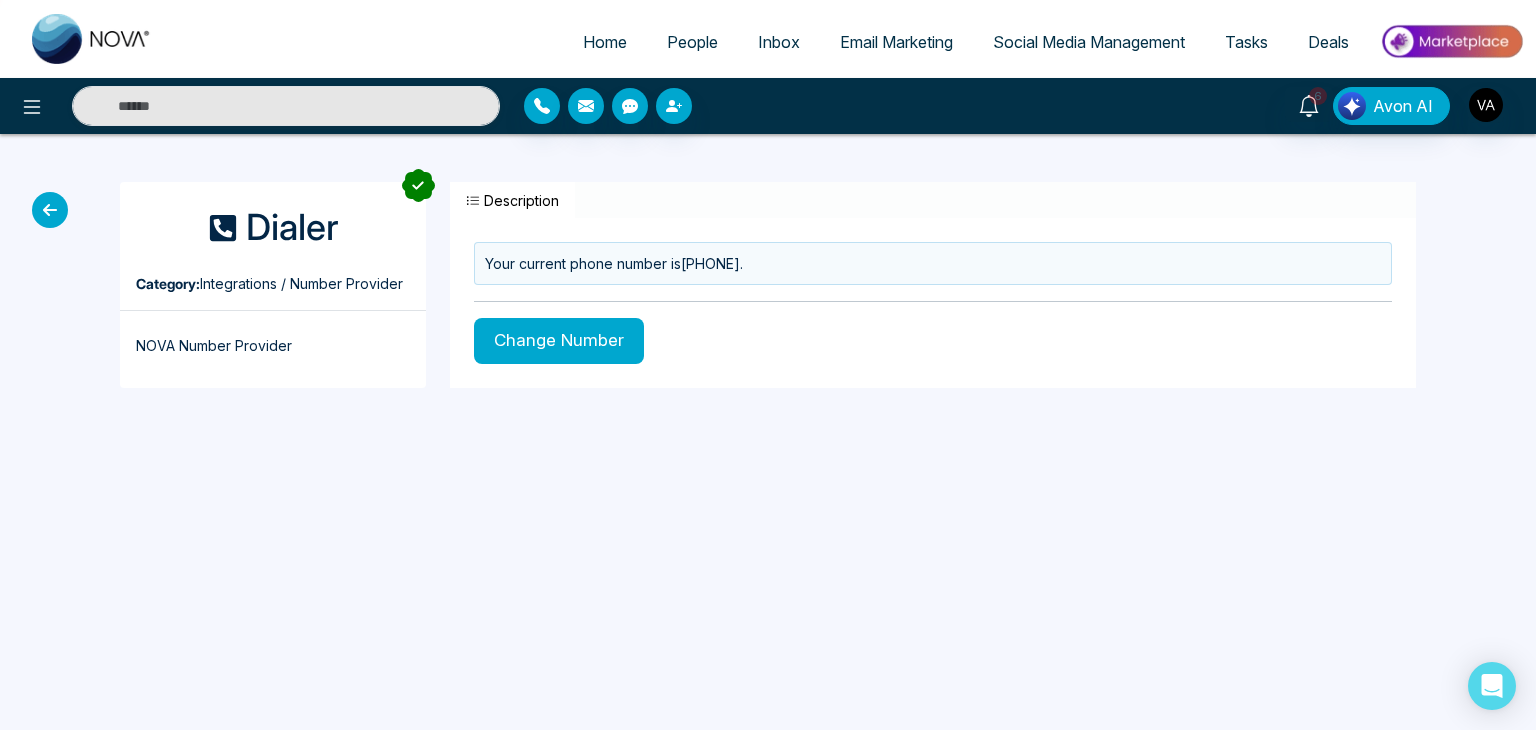 click on "Home People Inbox Email Marketing Social Media Management Tasks Deals 6 Avon AI Dialer Category:  Integrations / Number Provider NOVA Number Provider  Description Your current phone number is  [PHONE] . Change Number" at bounding box center (768, 365) 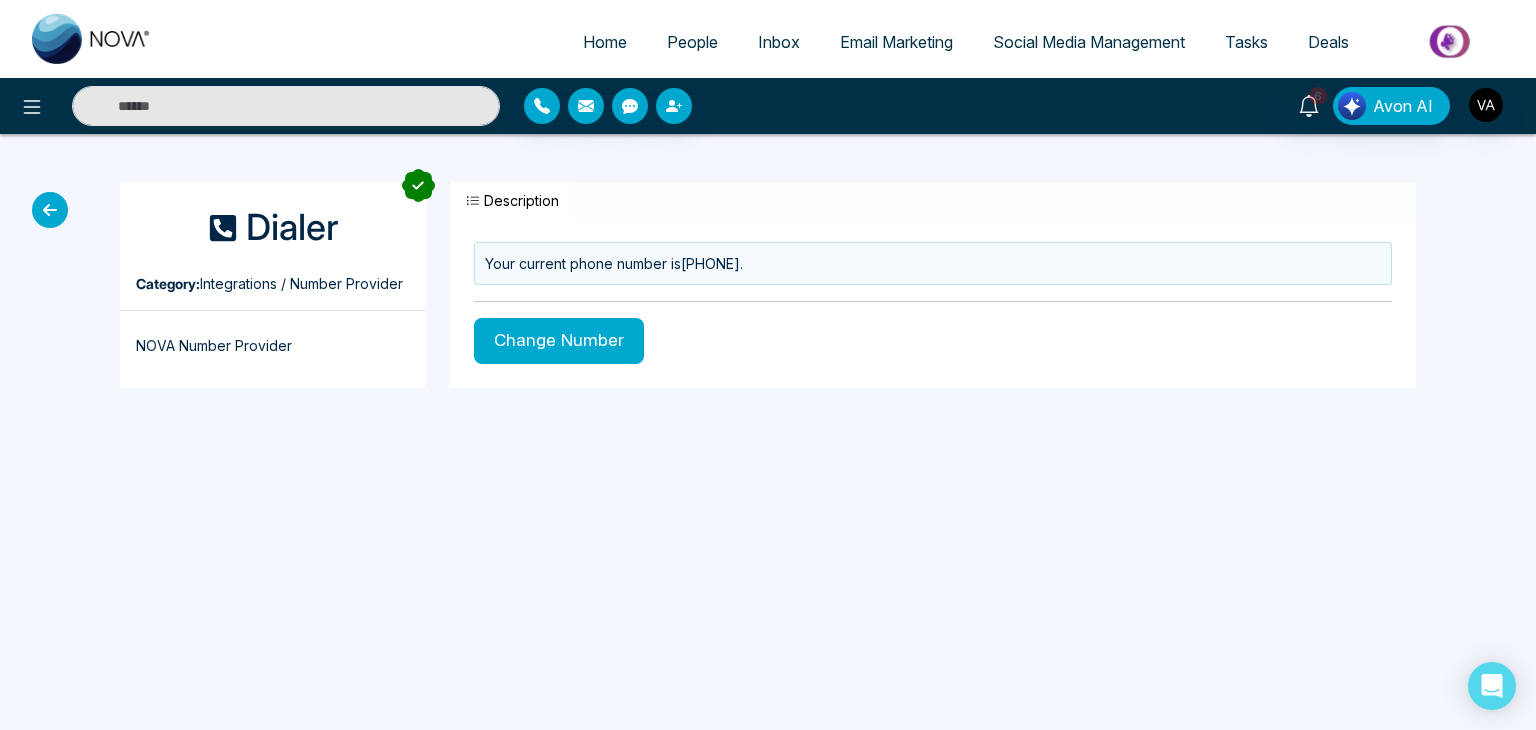 click on "Home People Inbox Email Marketing Social Media Management Tasks Deals 6 Avon AI Dialer Category:  Integrations / Number Provider NOVA Number Provider  Description Your current phone number is  [PHONE] . Change Number" at bounding box center [768, 365] 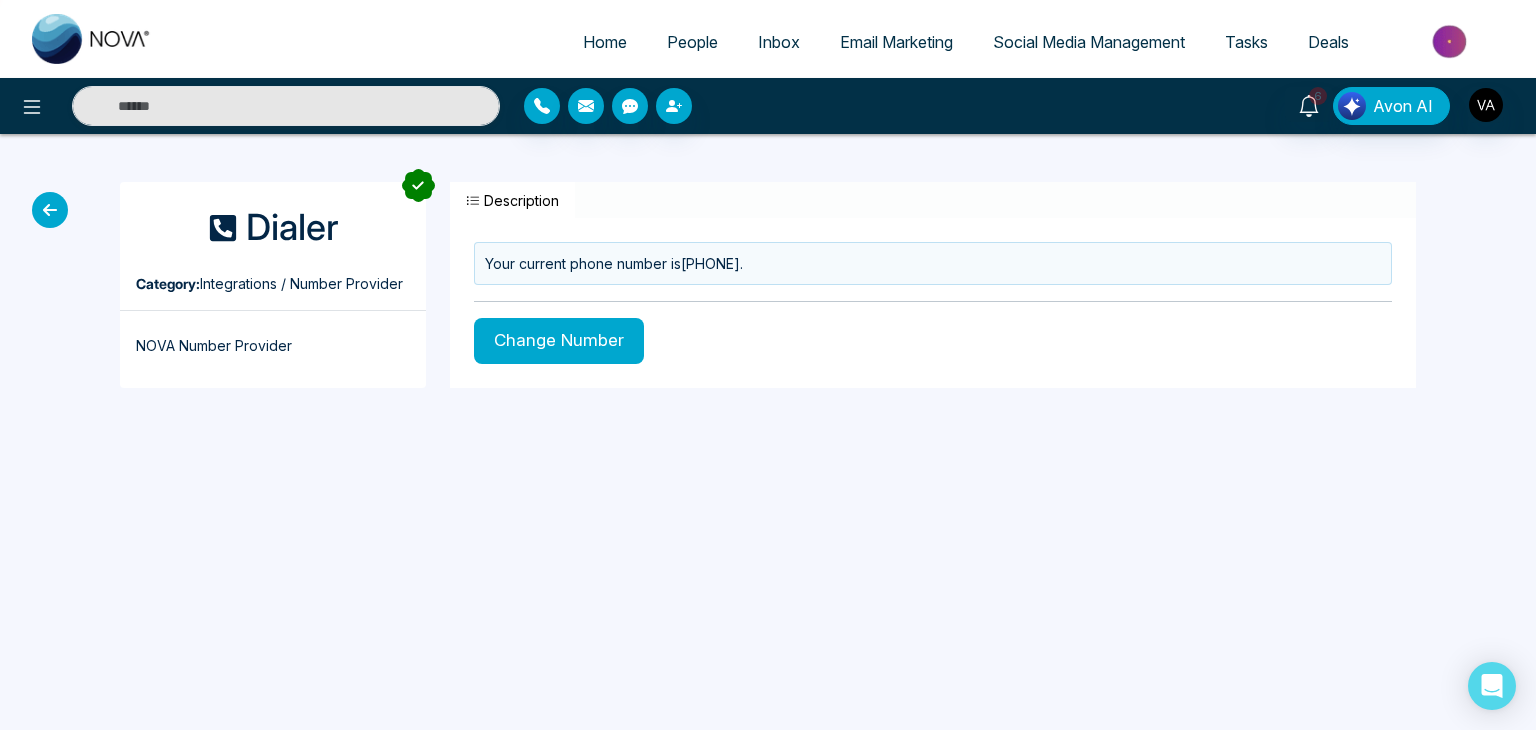 click on "Change Number" at bounding box center (559, 341) 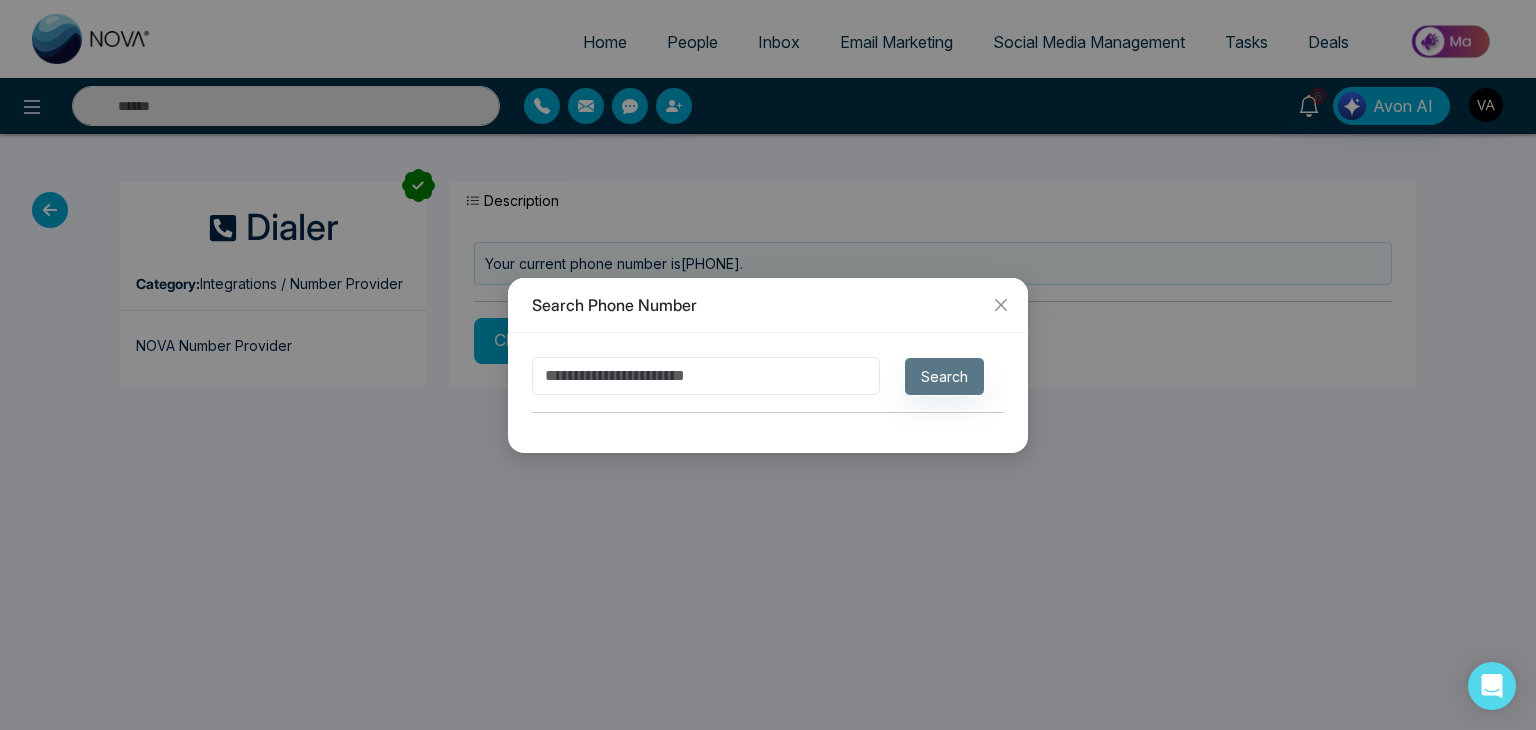 click at bounding box center (706, 376) 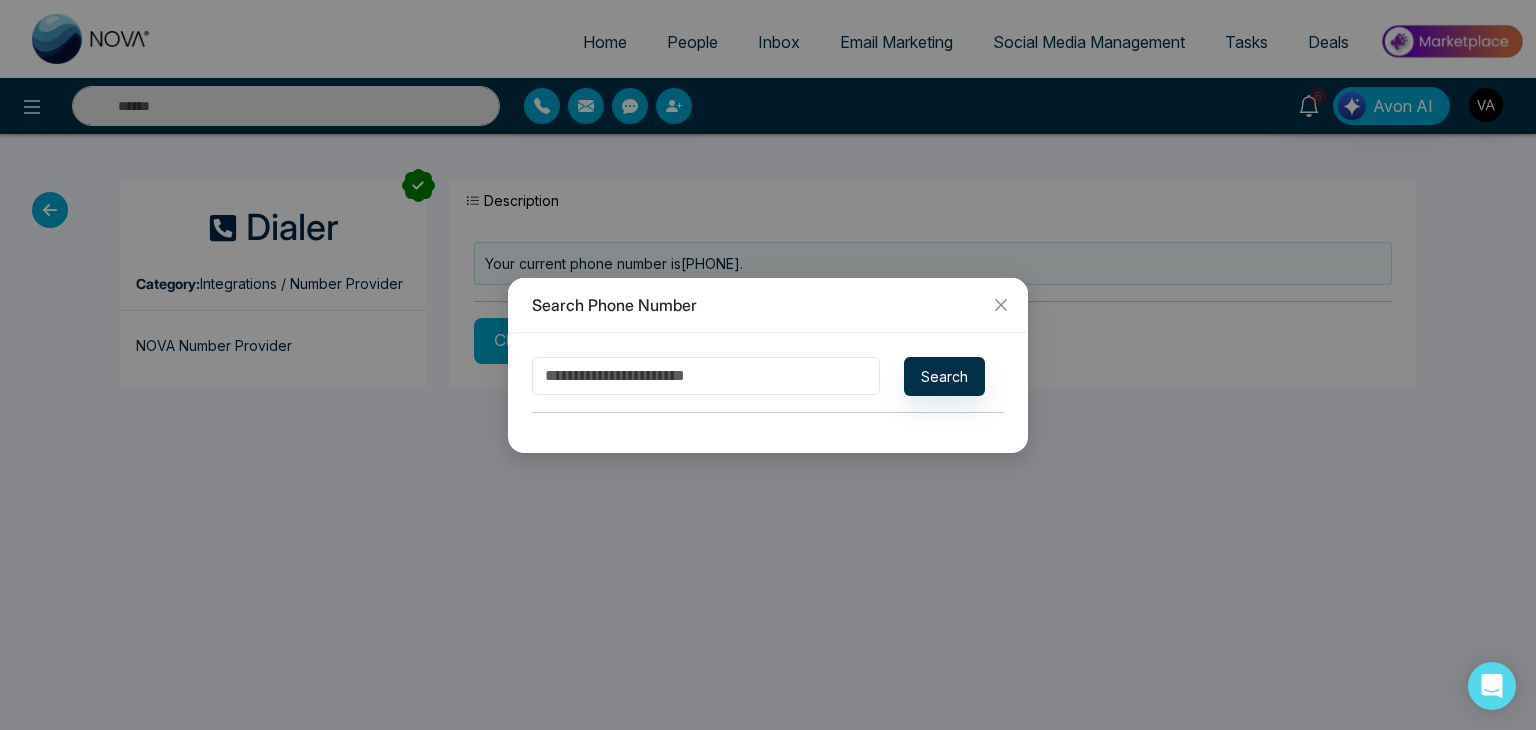 type on "***" 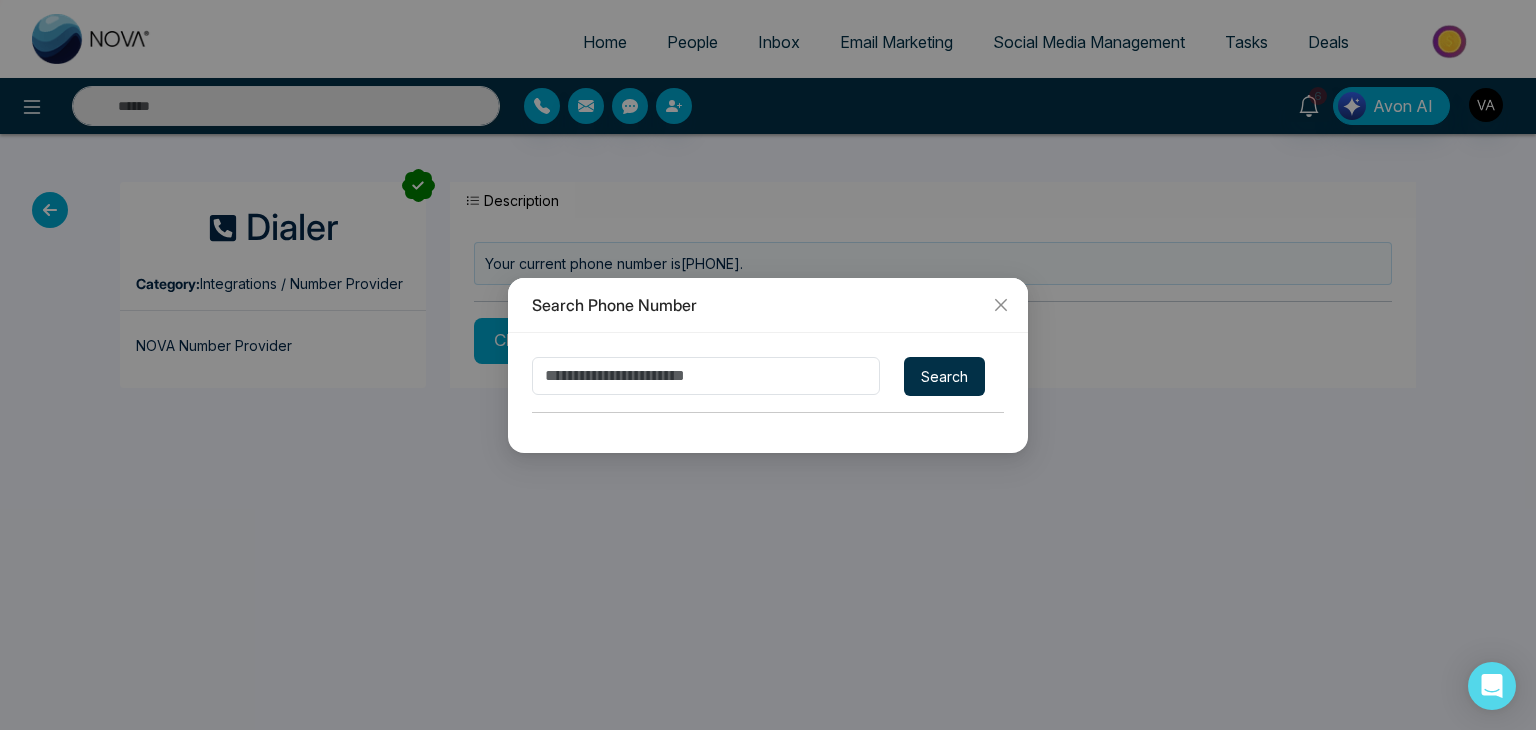 click on "Search" at bounding box center (944, 376) 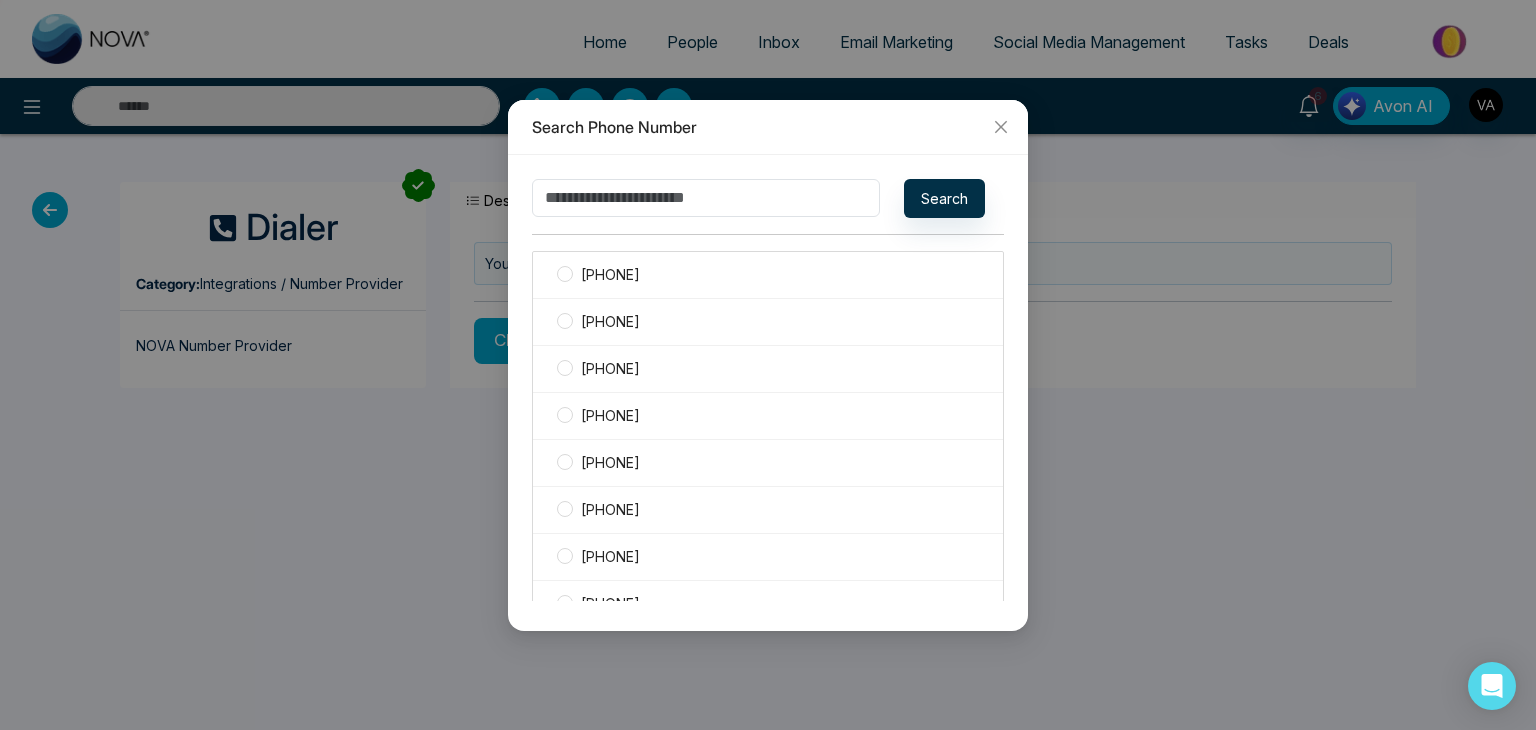 click on "[PHONE]" at bounding box center (610, 416) 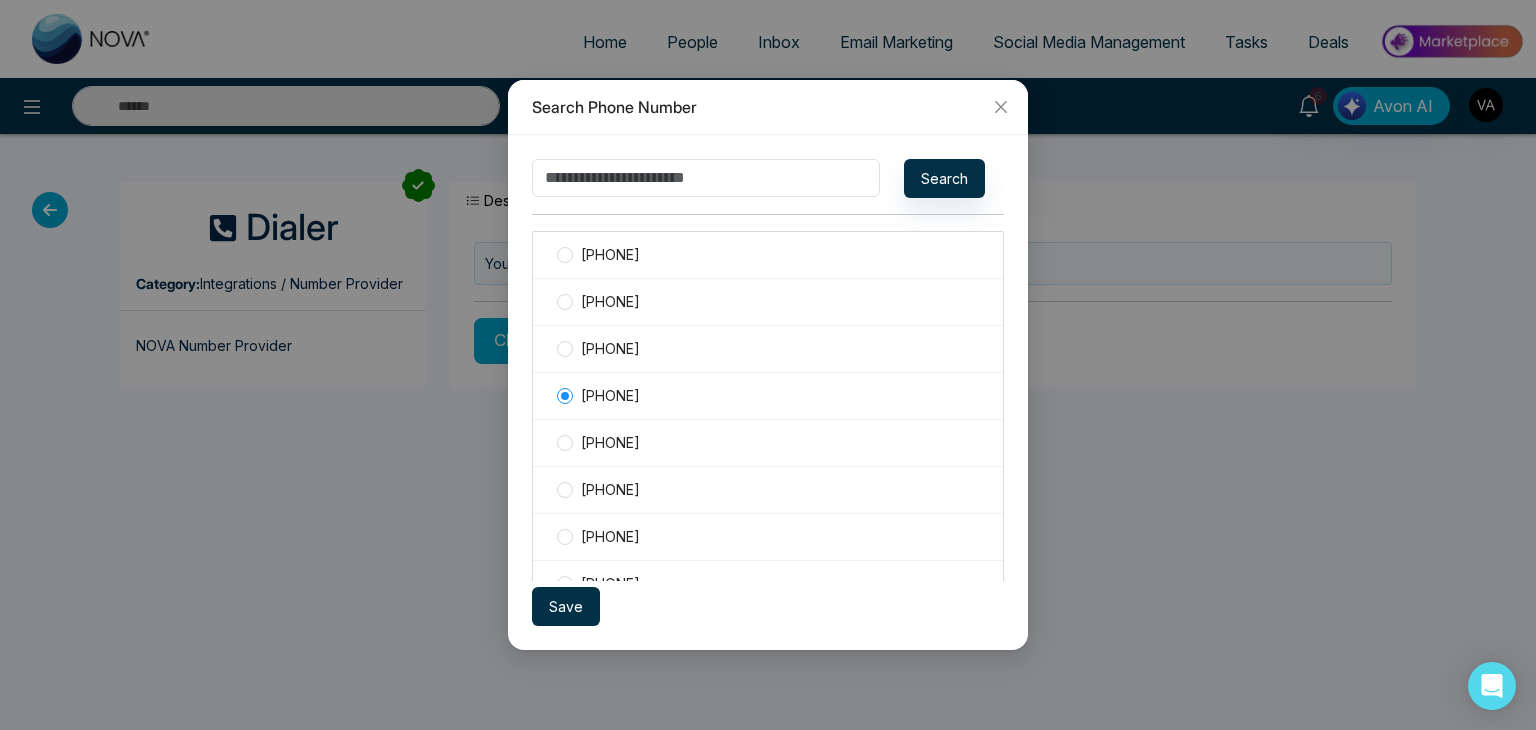 click on "Save" at bounding box center [566, 606] 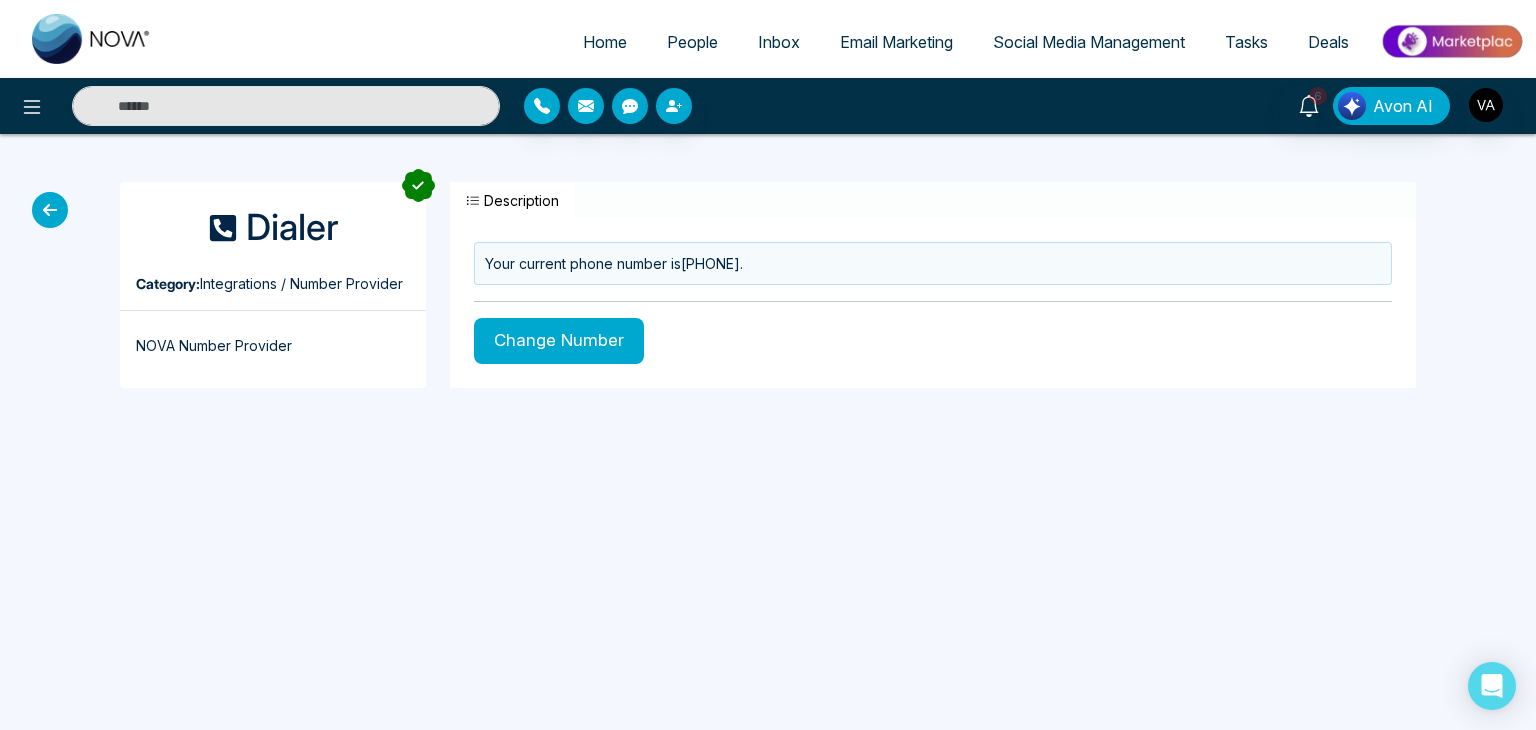 click on "Your current phone number is  [PHONE] ." at bounding box center [933, 263] 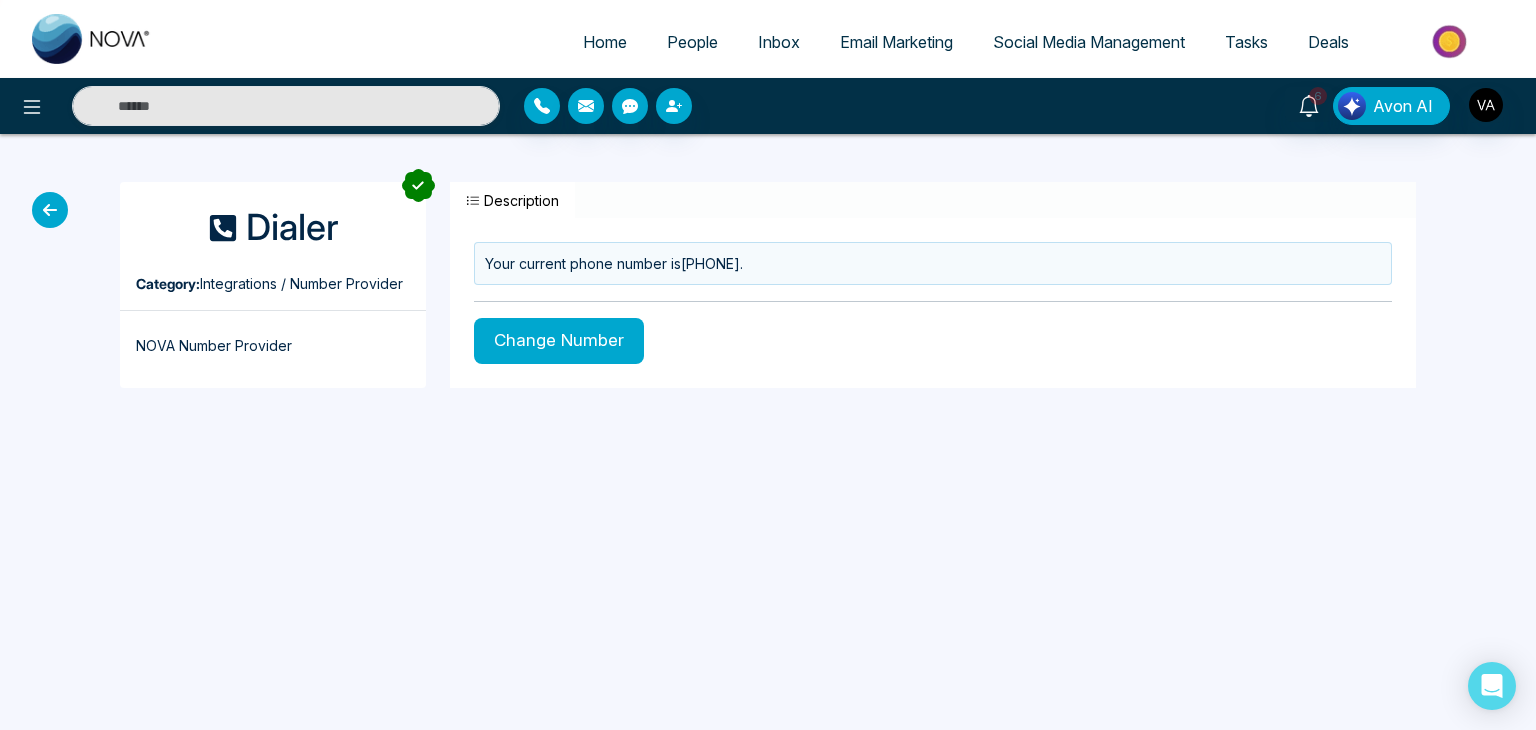 click on "Your current phone number is  [PHONE] ." at bounding box center (933, 263) 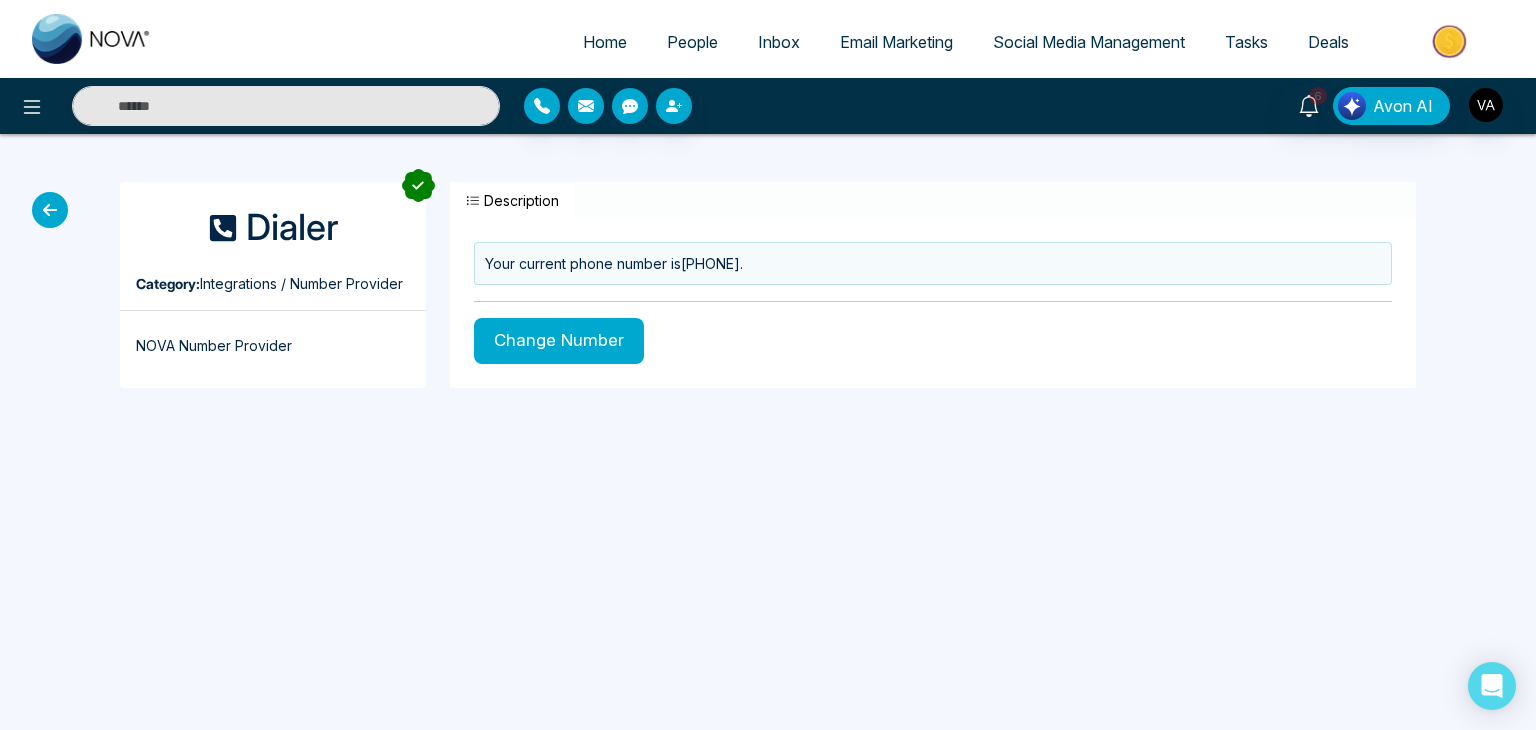 click on "Your current phone number is  [PHONE] ." at bounding box center [933, 263] 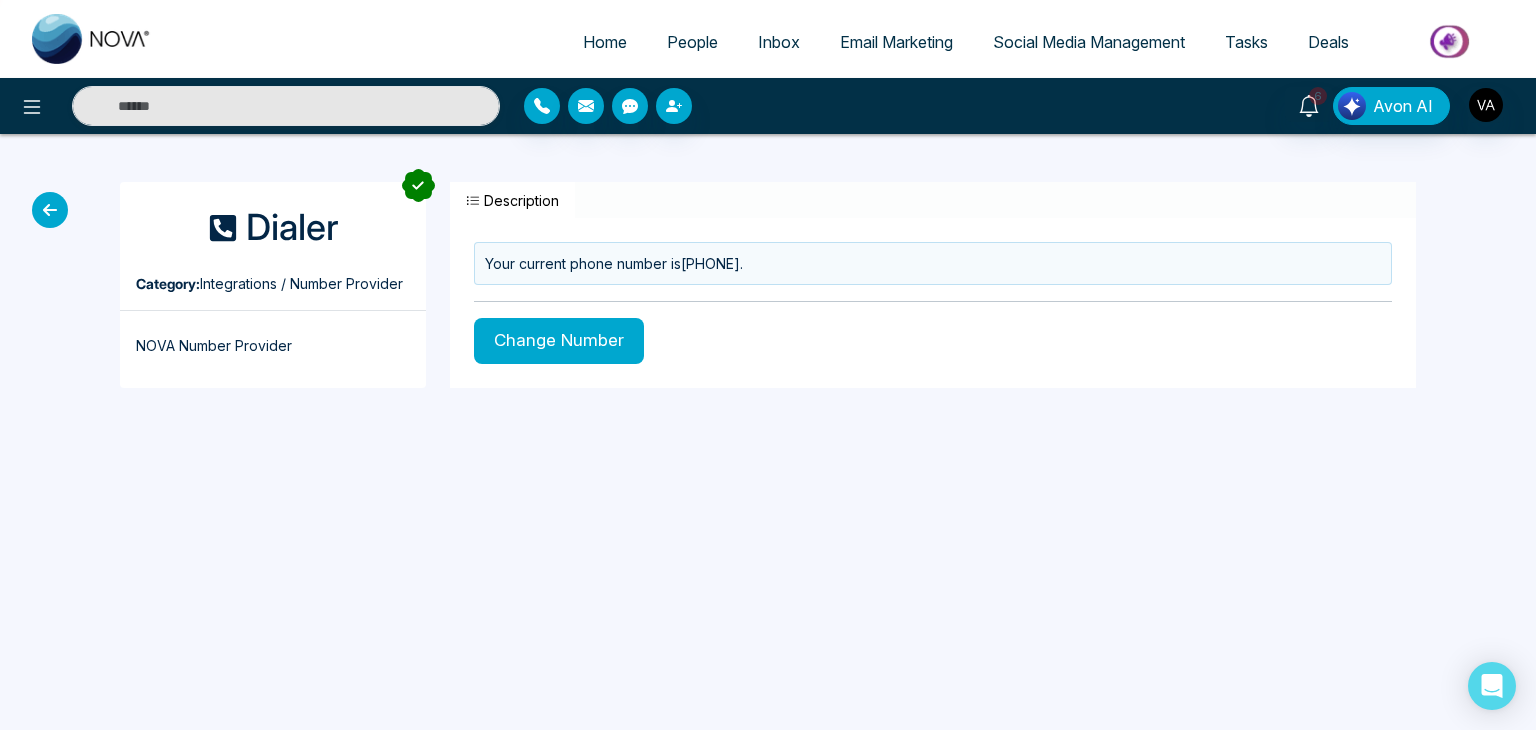 click on "Change Number" at bounding box center (933, 341) 